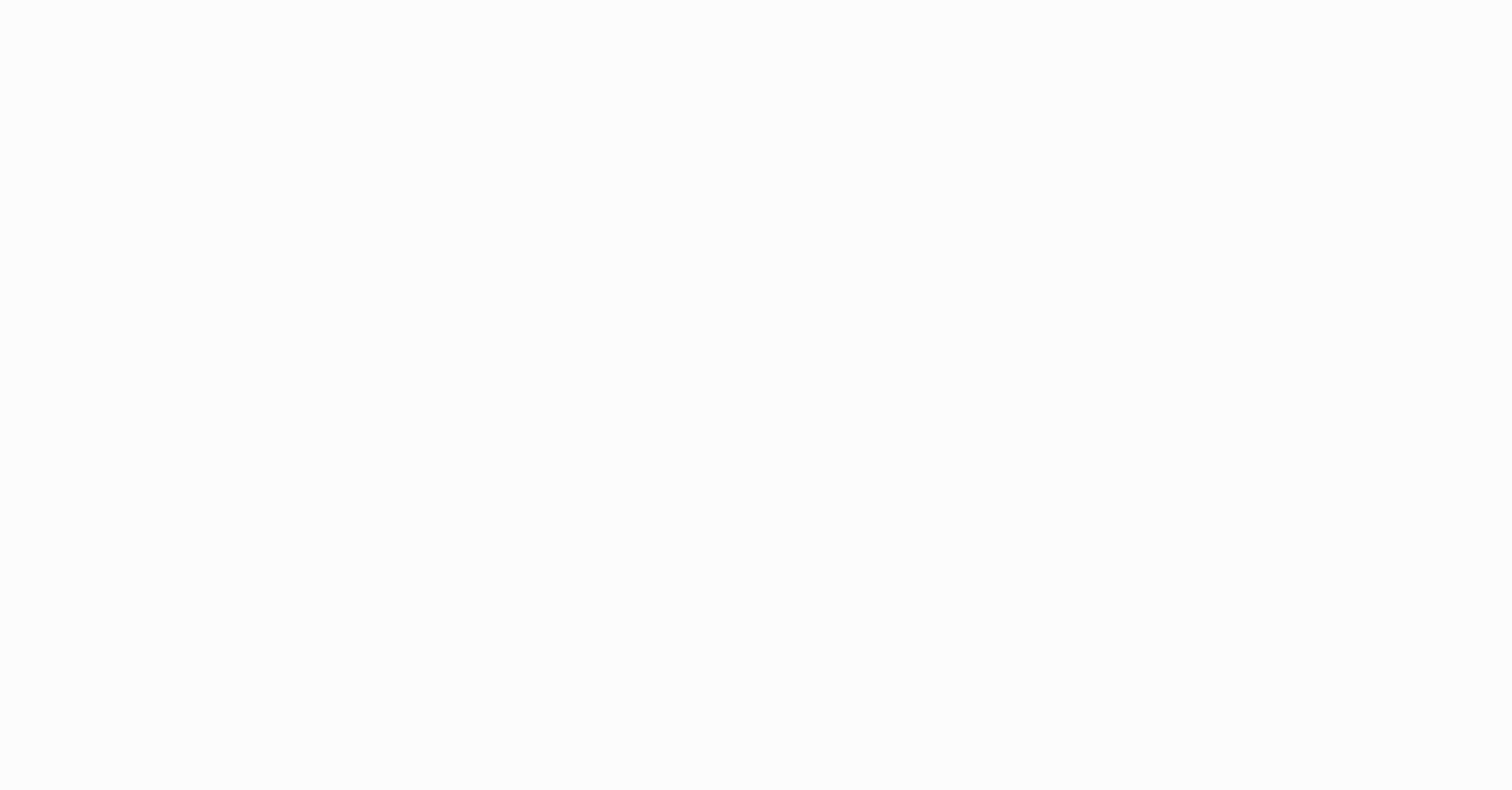 scroll, scrollTop: 0, scrollLeft: 0, axis: both 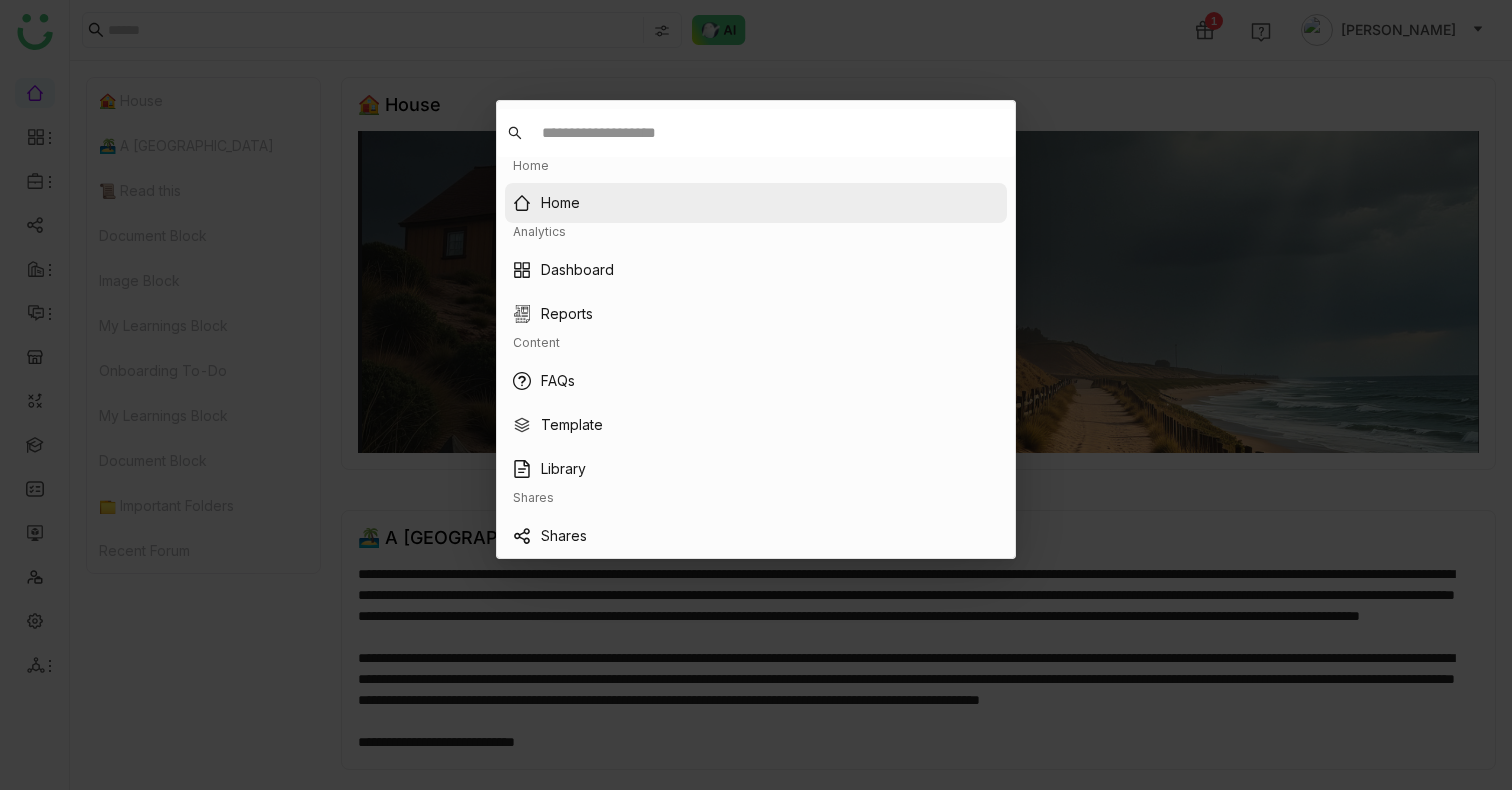 type 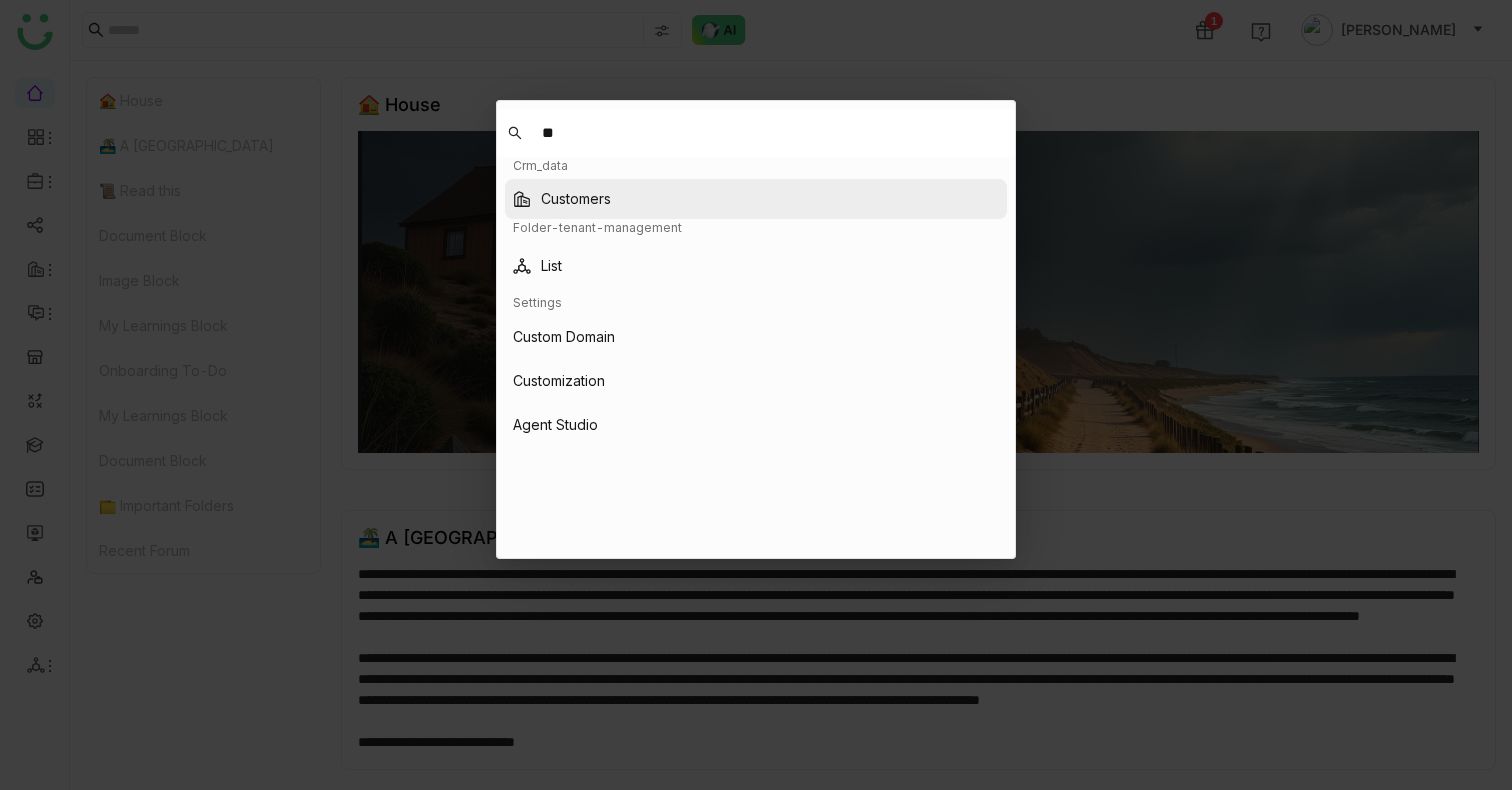 type on "*" 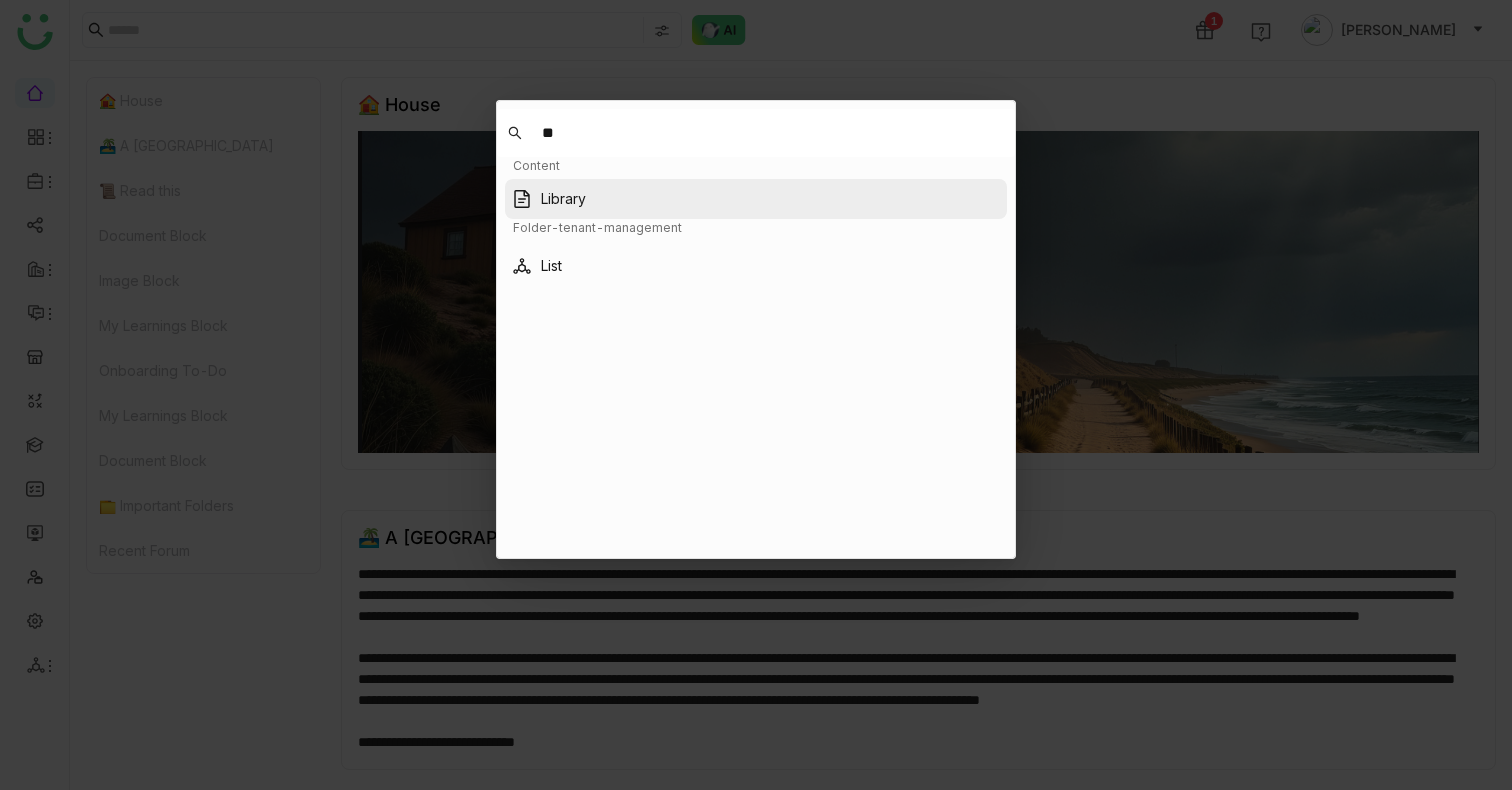 type on "**" 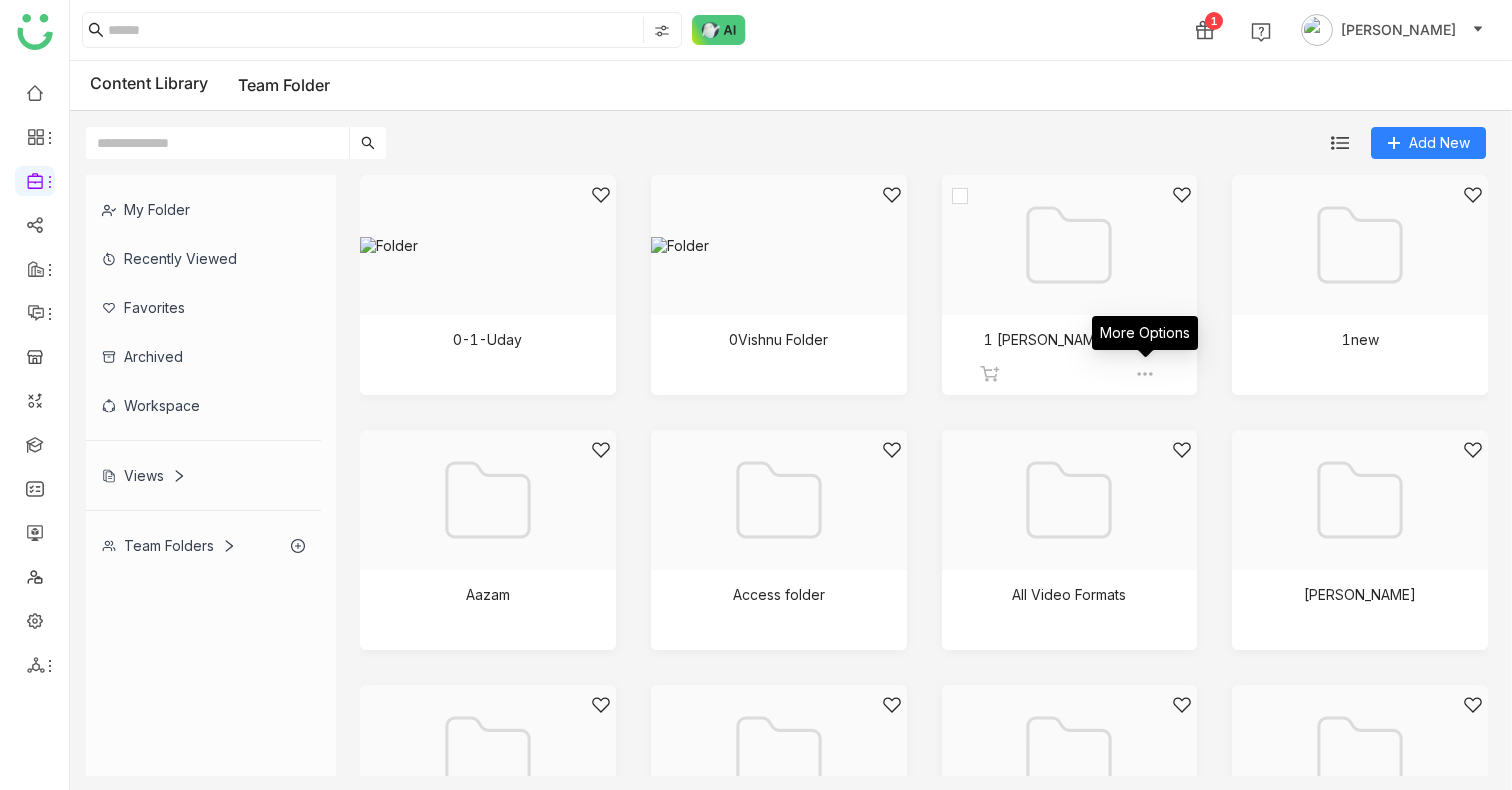 click 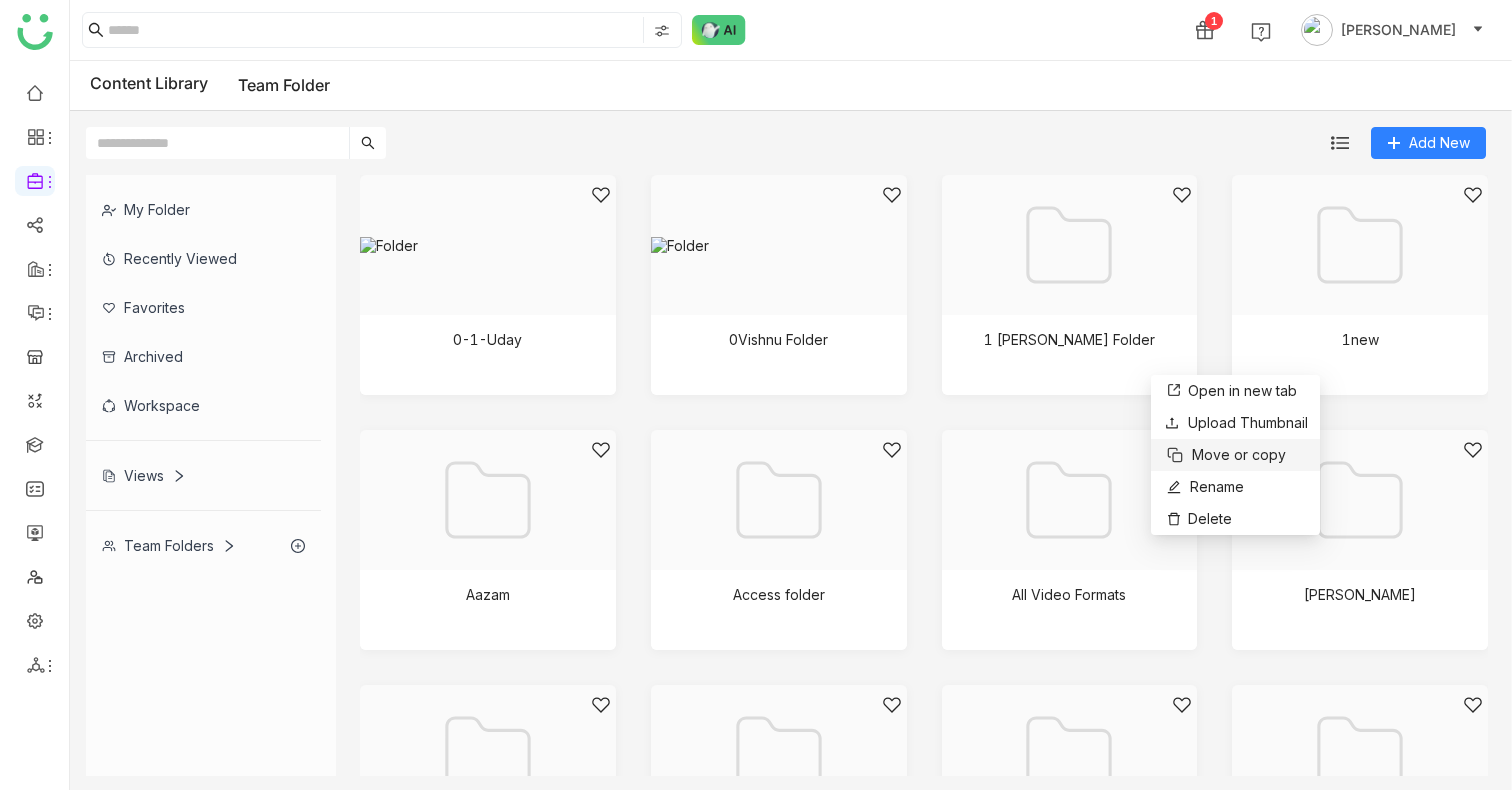 click on "Move or copy" at bounding box center [1239, 455] 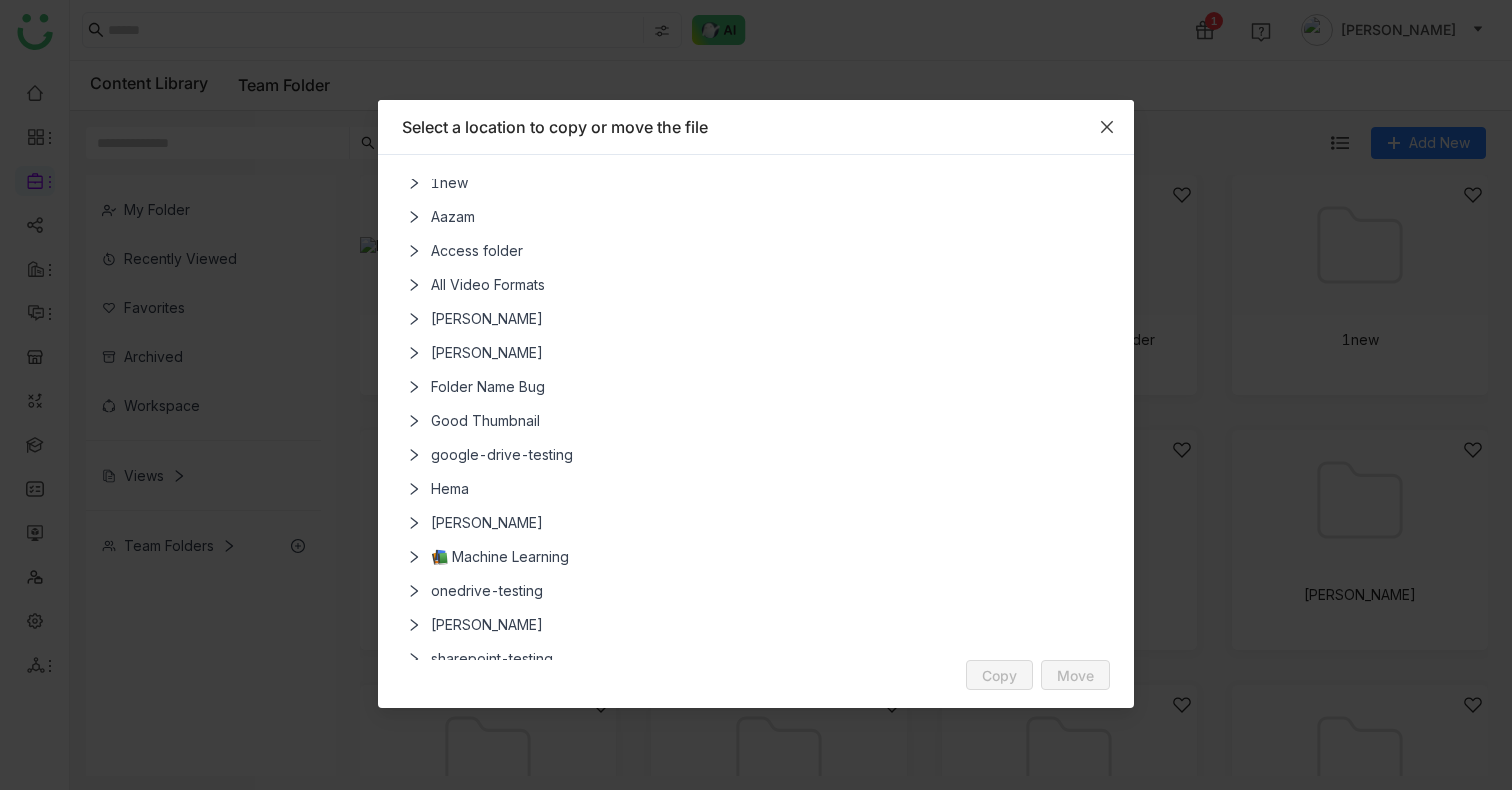 scroll, scrollTop: 605, scrollLeft: 0, axis: vertical 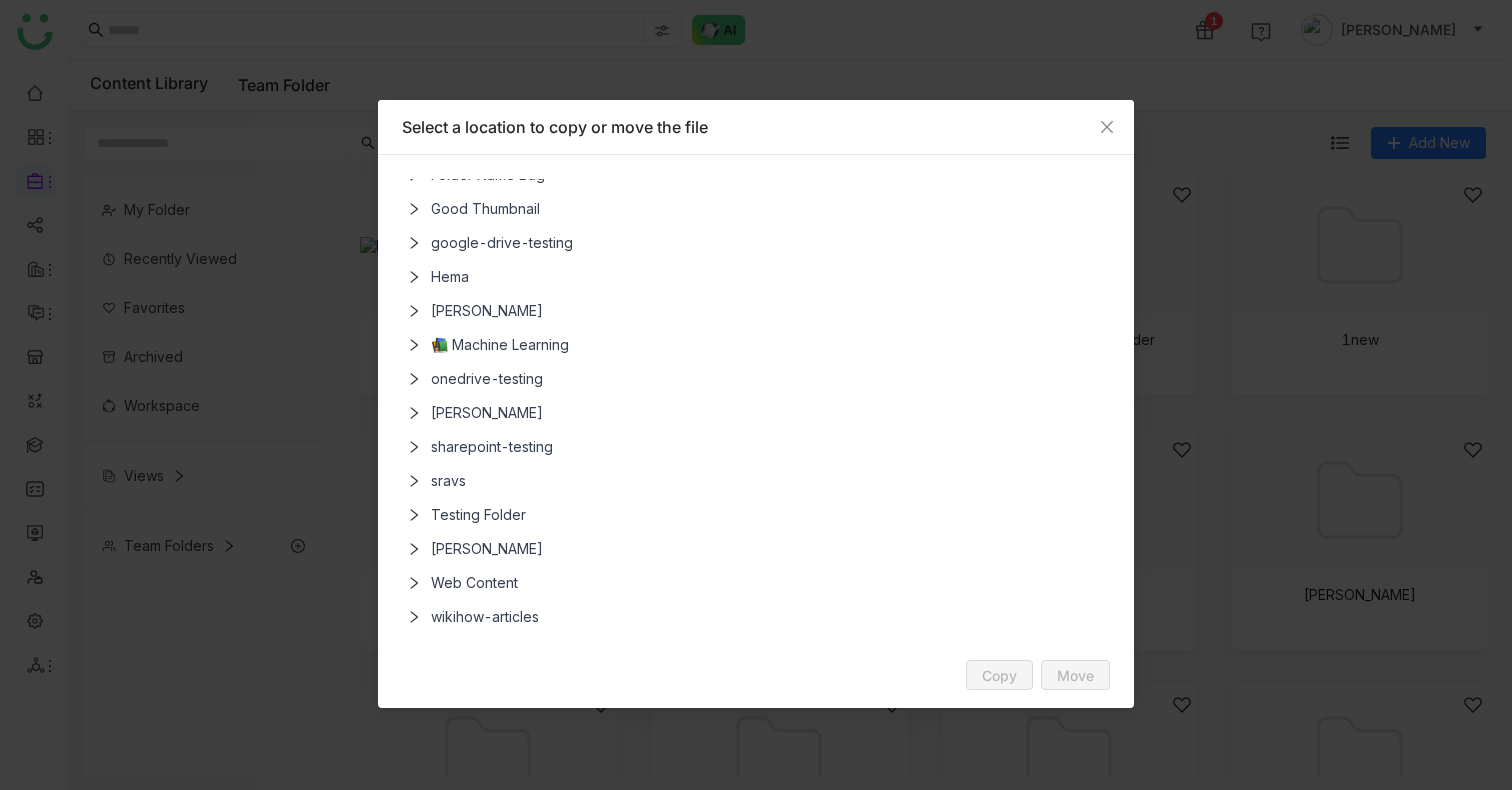 click 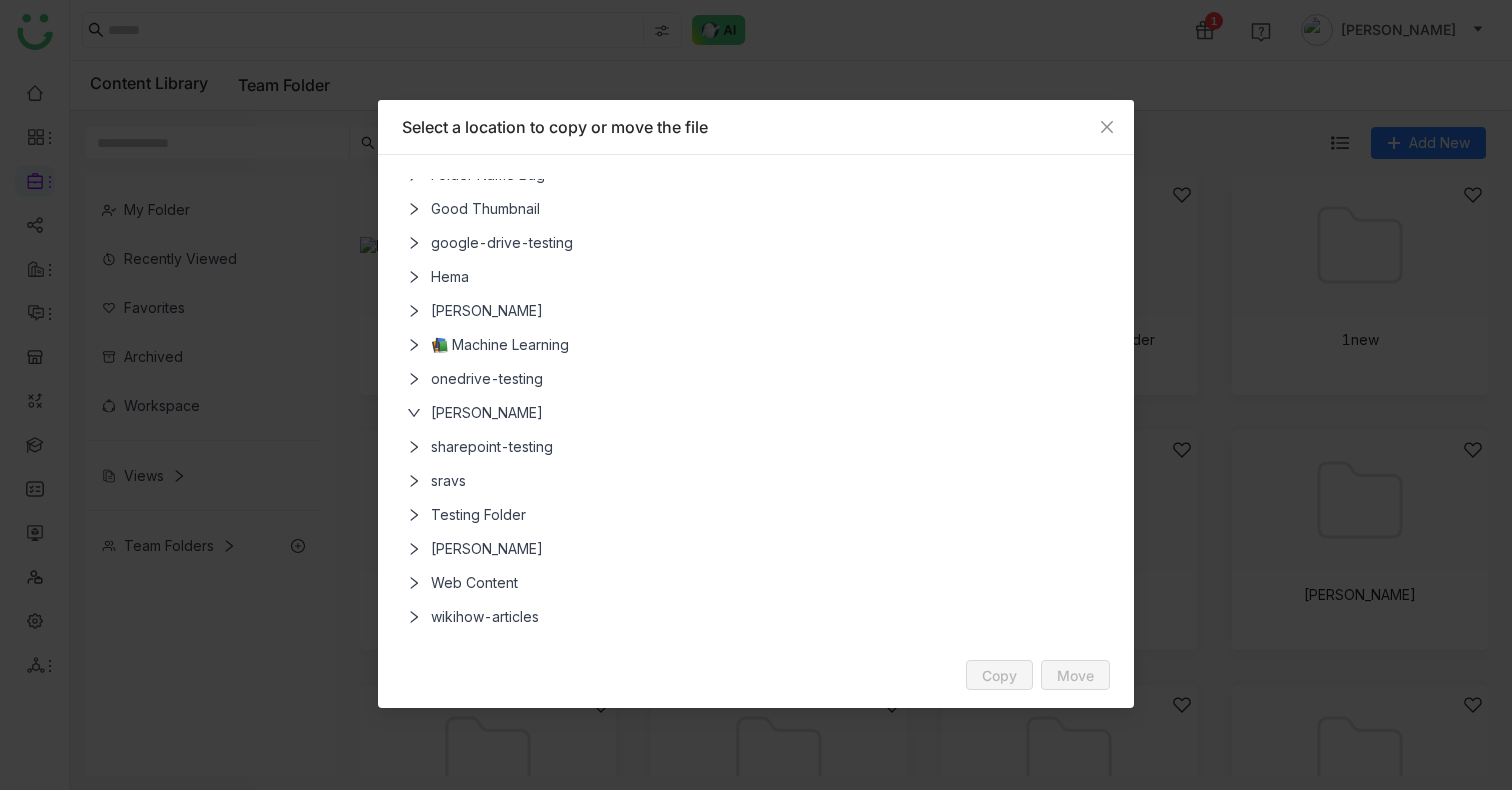 click on "onedrive-testing" 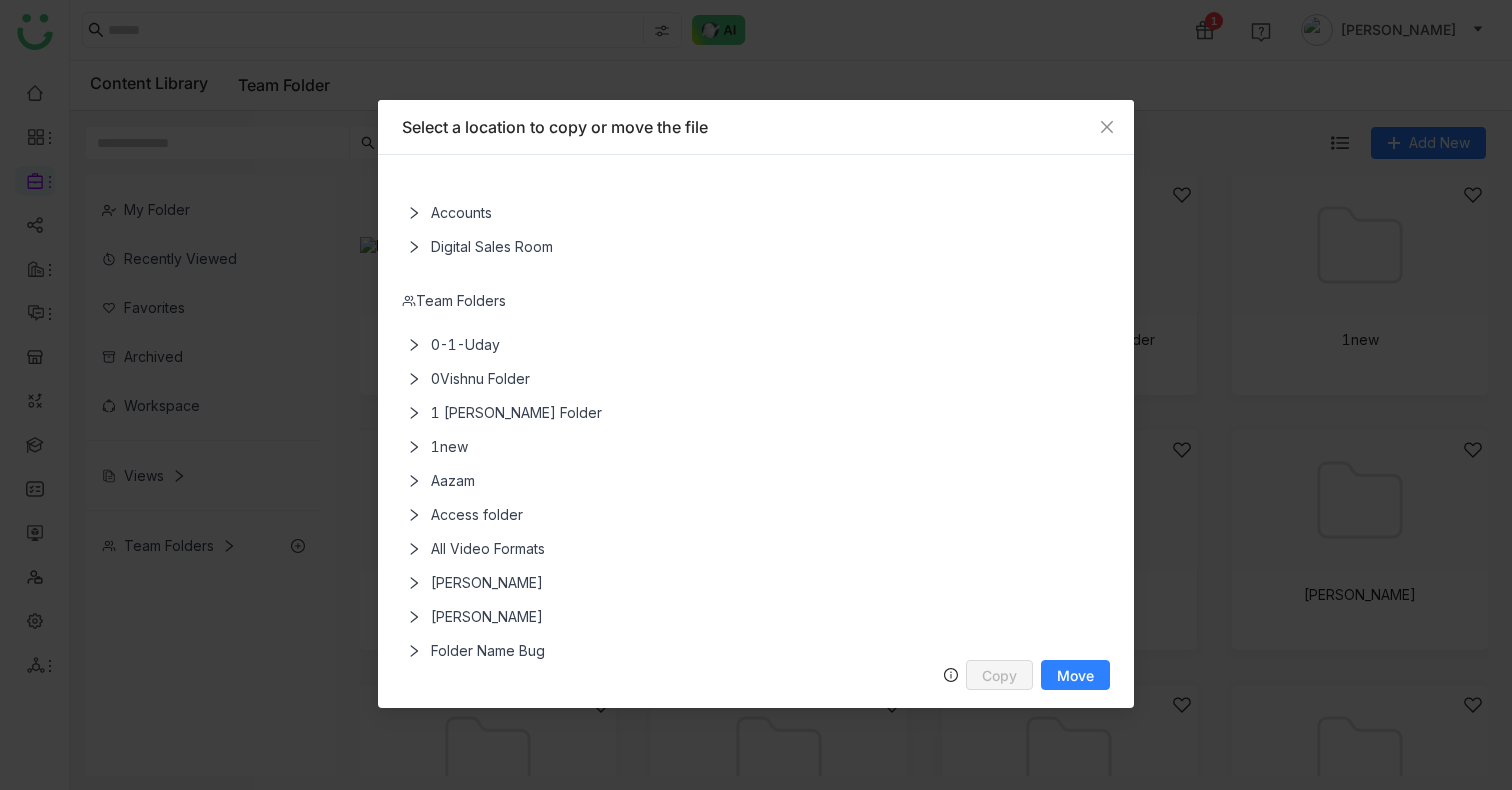 scroll, scrollTop: 0, scrollLeft: 0, axis: both 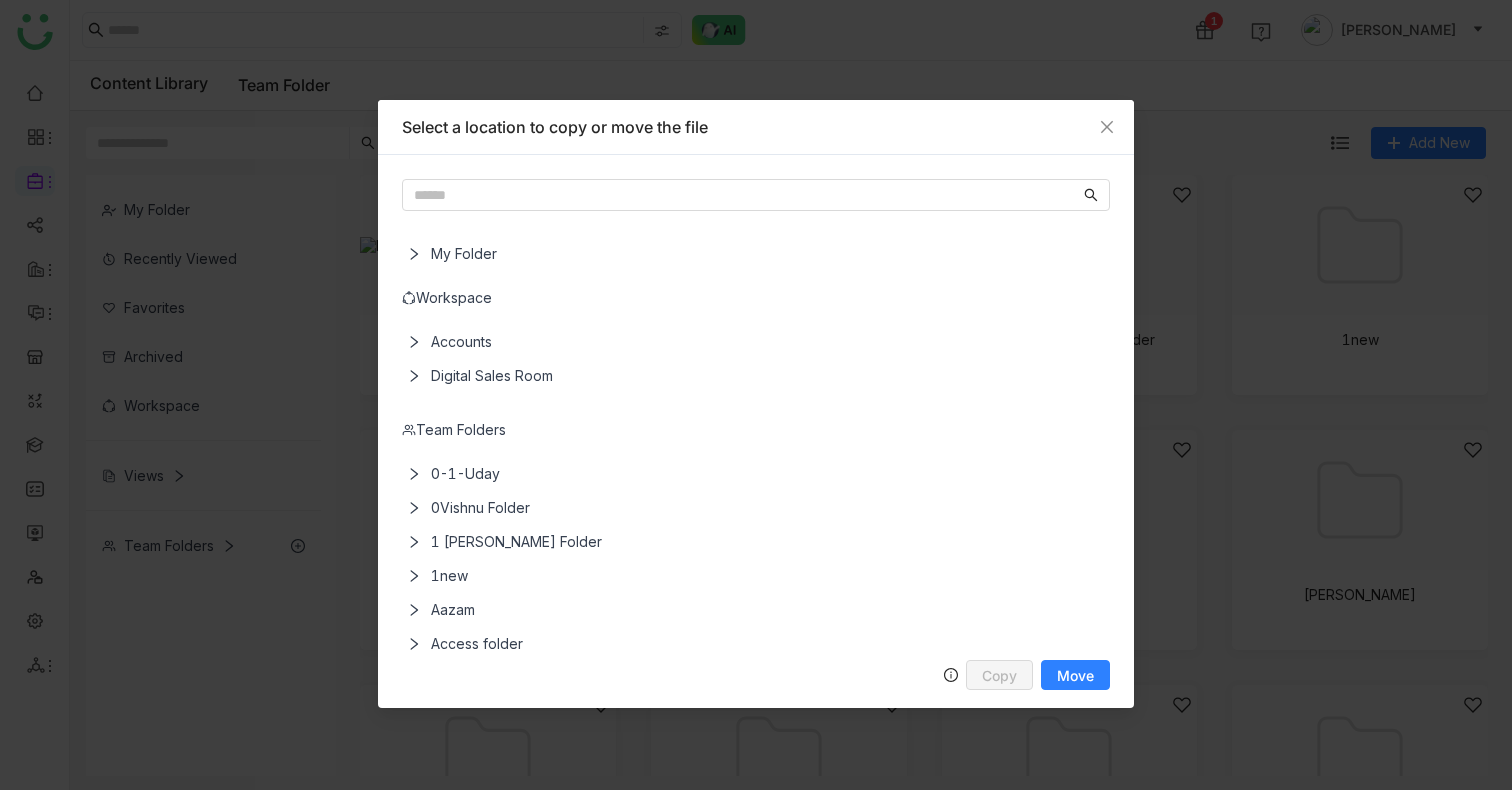 click 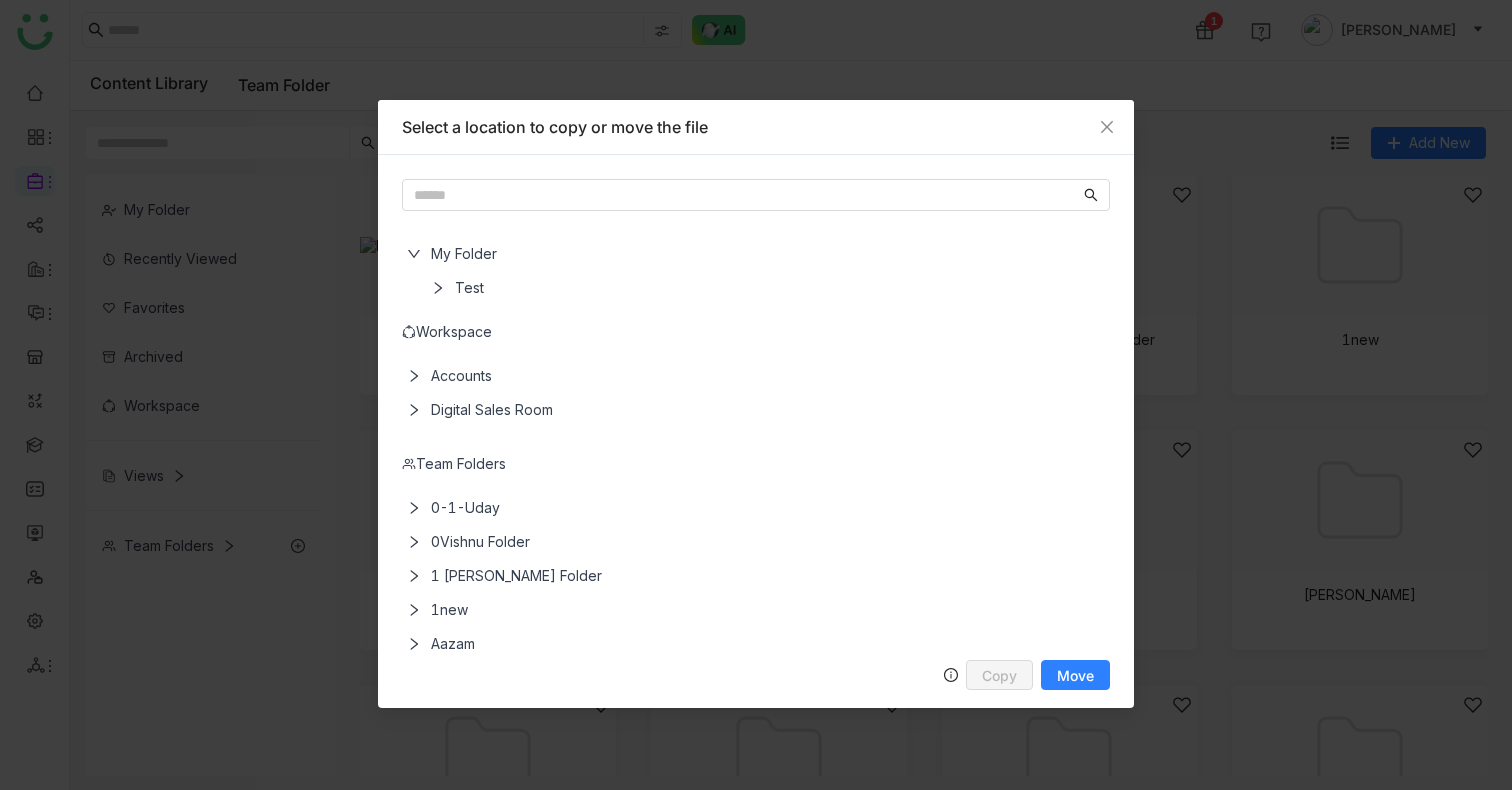 click on "Test" 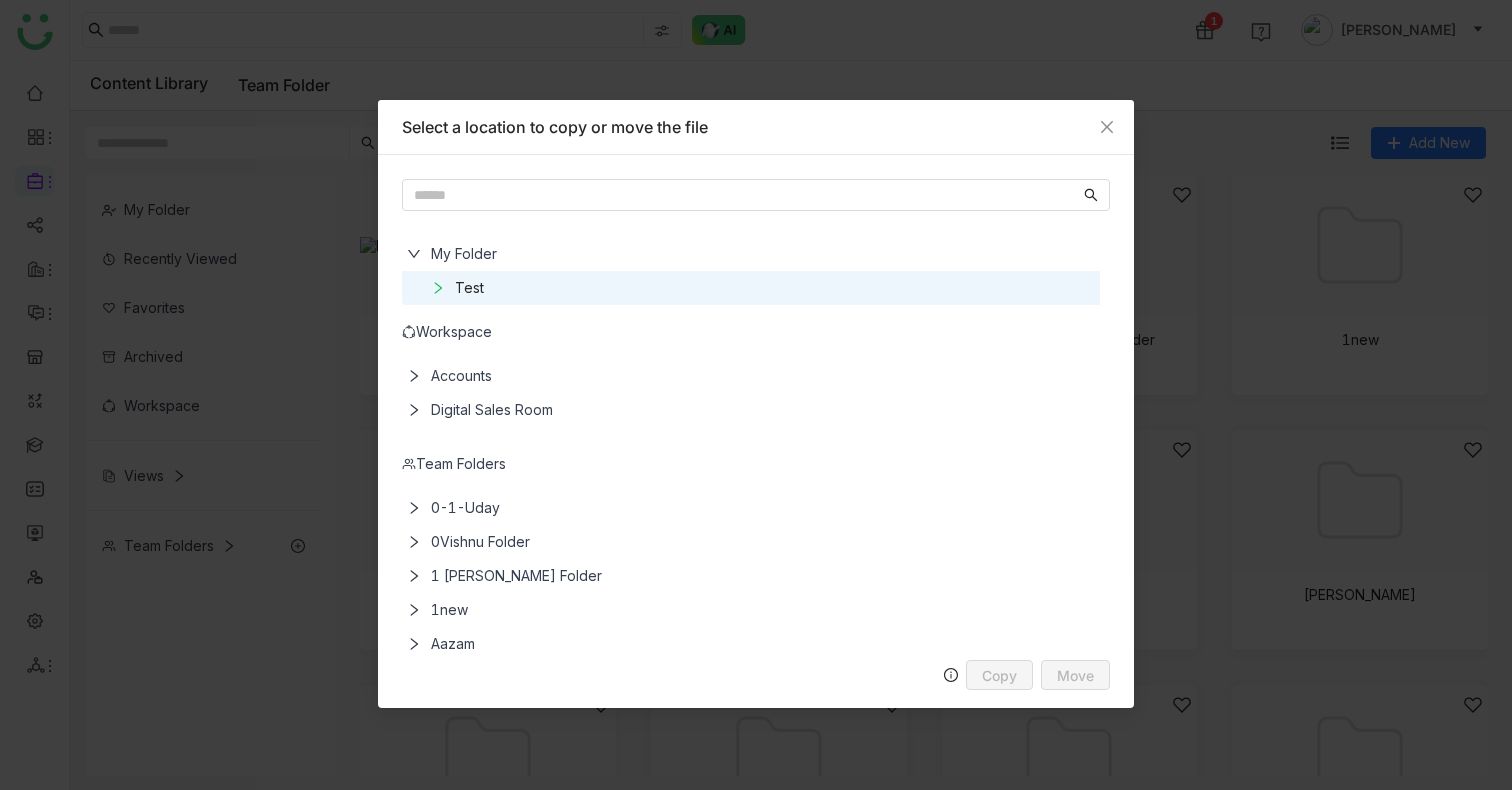 click on "Test" 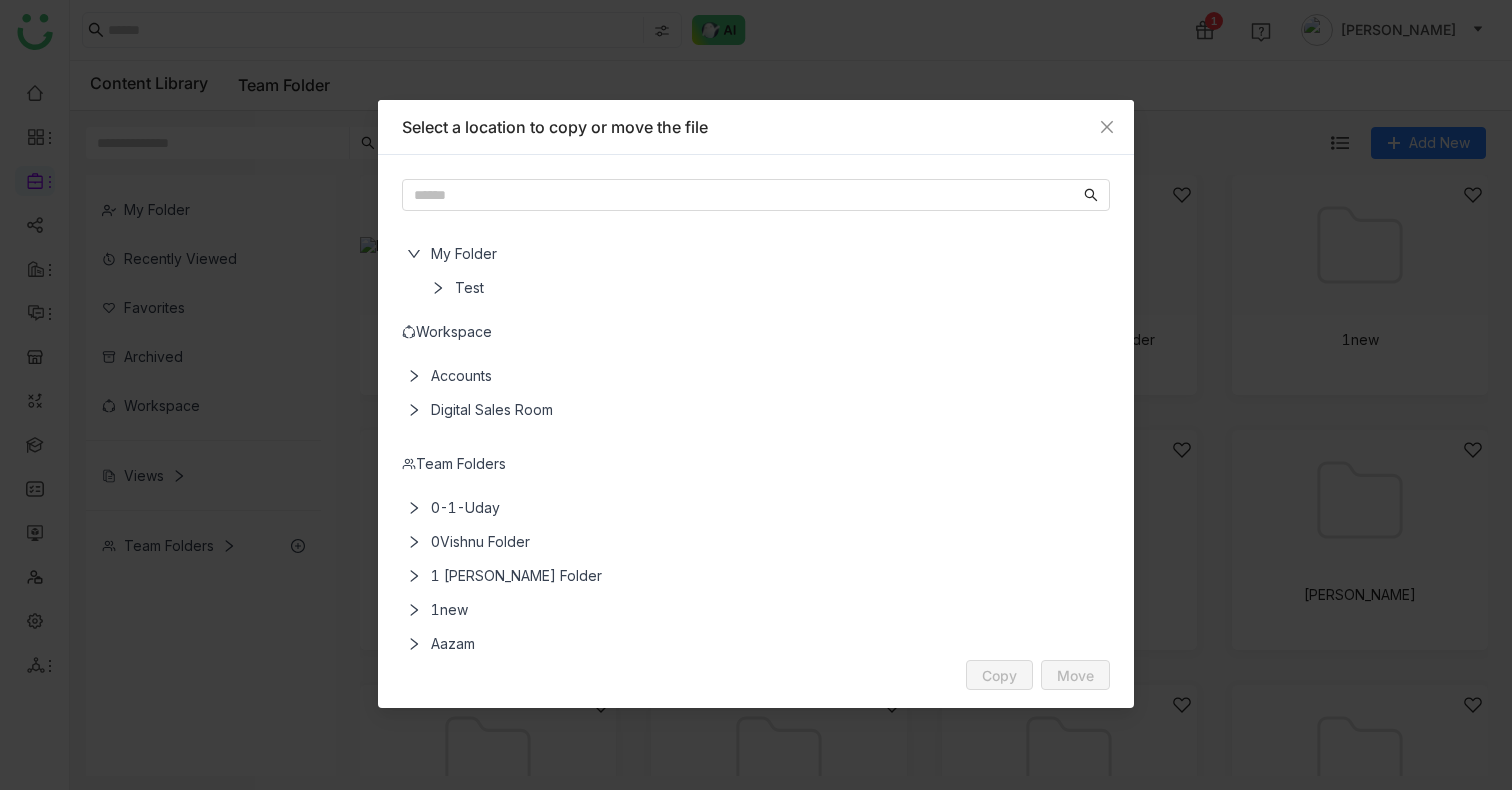 click 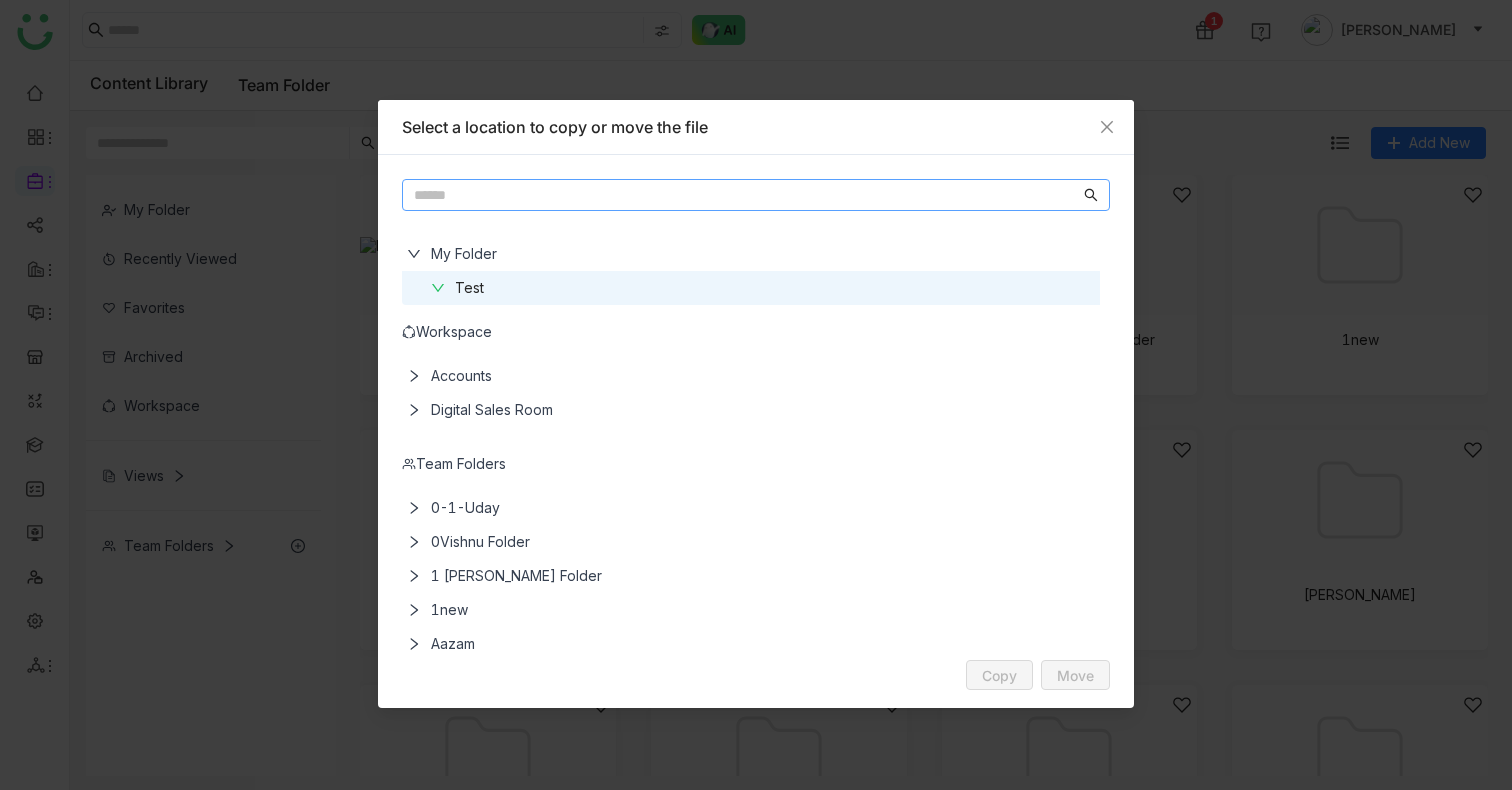 click at bounding box center [747, 195] 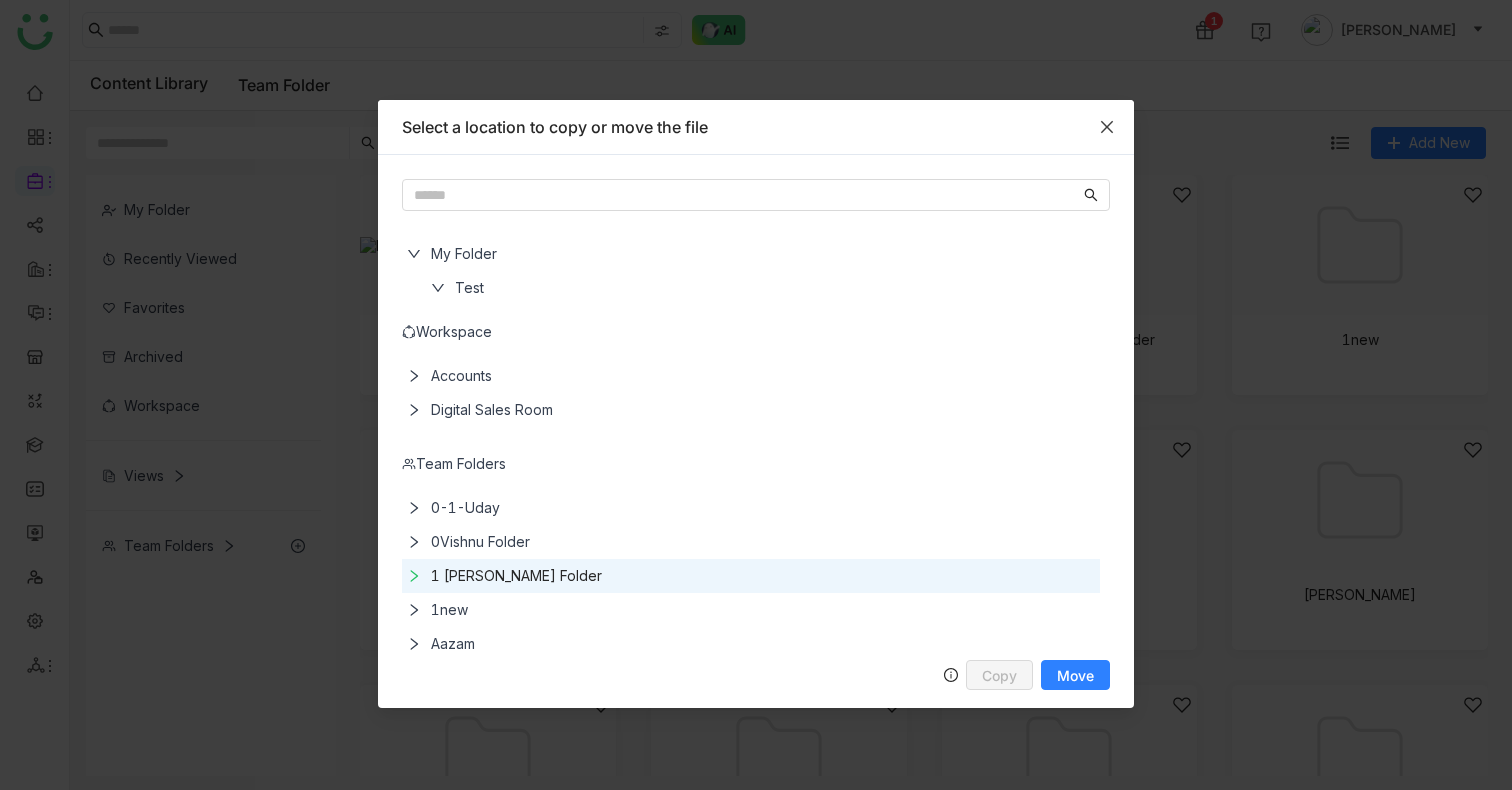 click 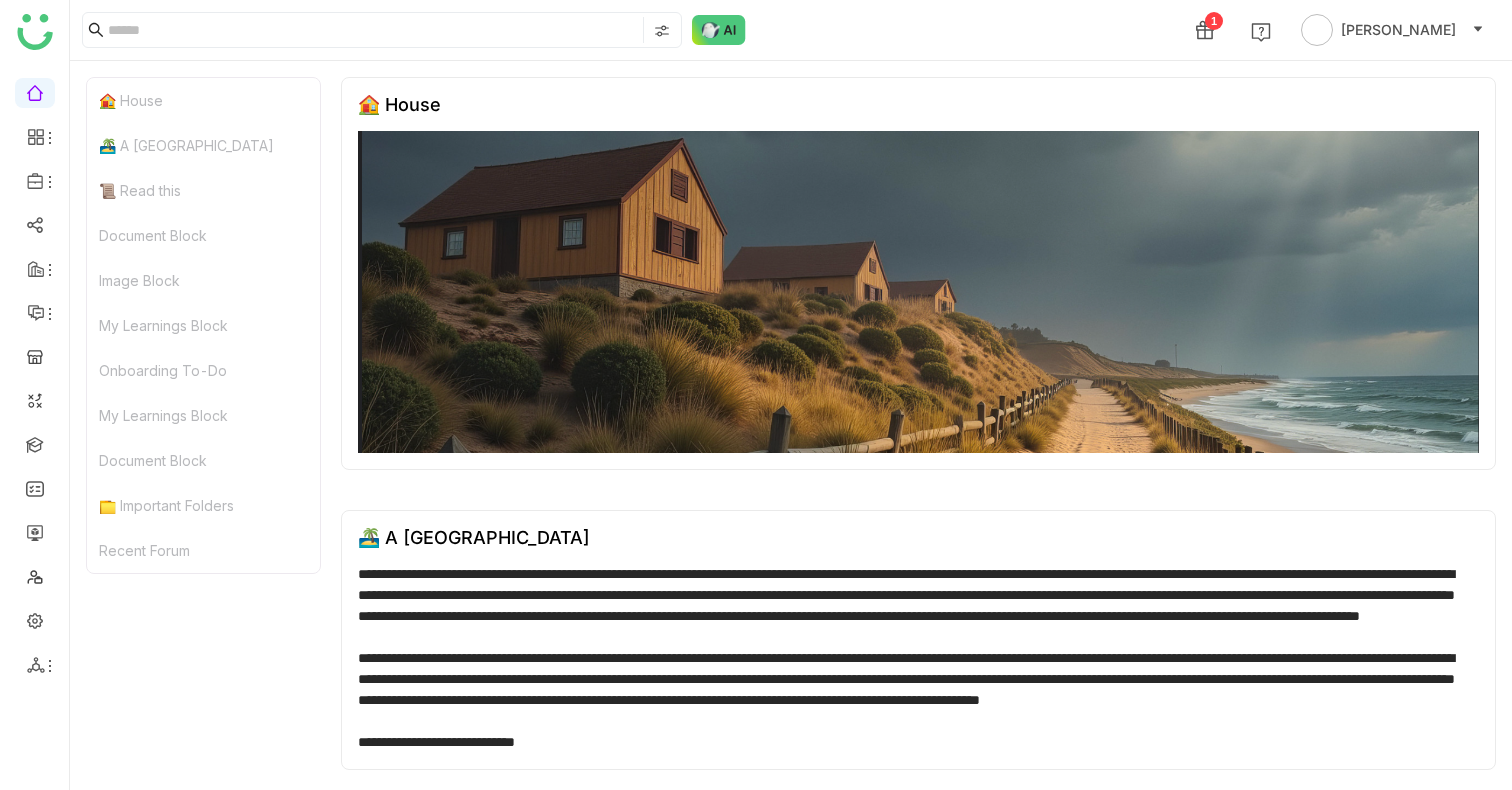 scroll, scrollTop: 0, scrollLeft: 0, axis: both 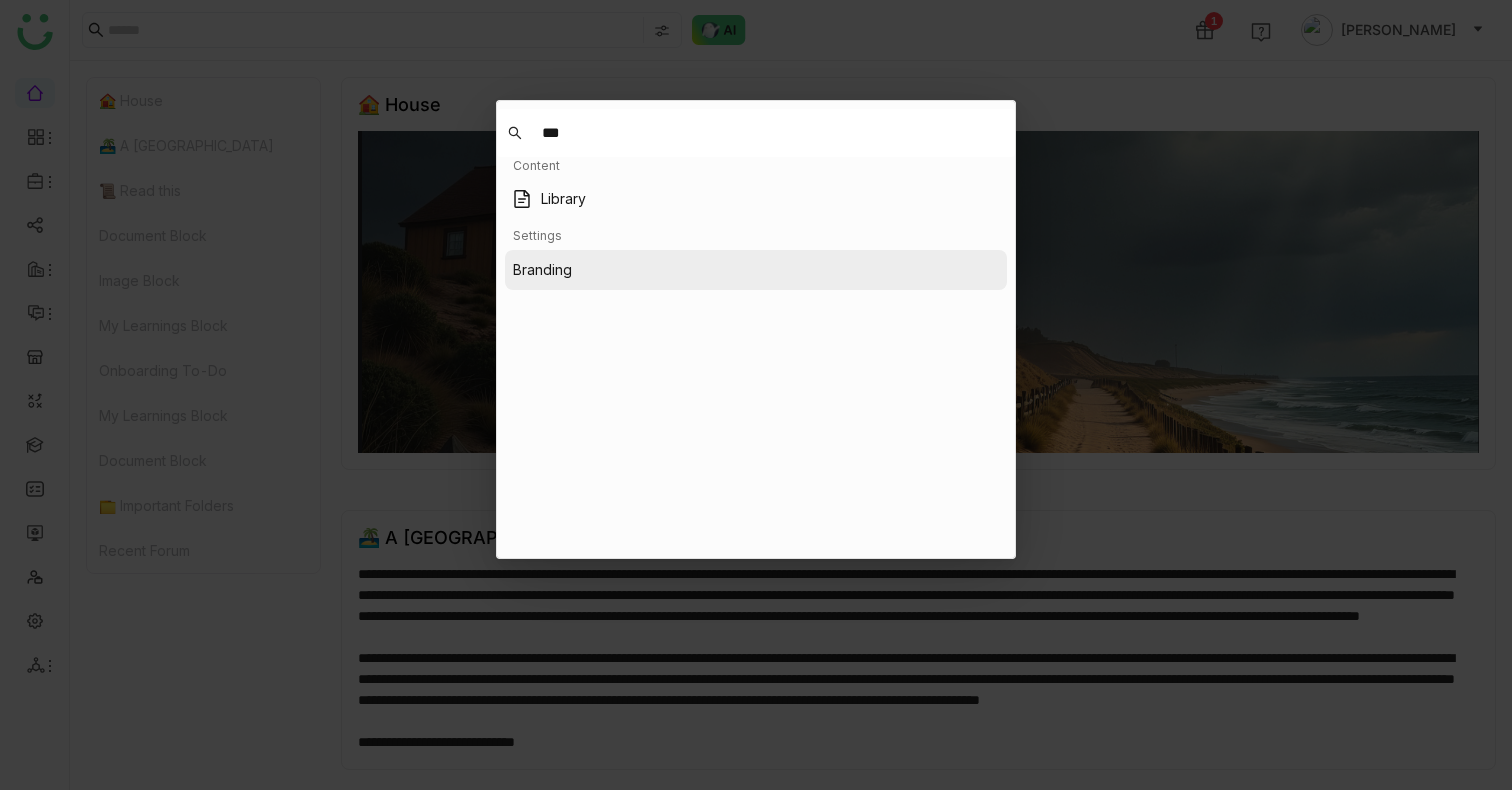 type on "***" 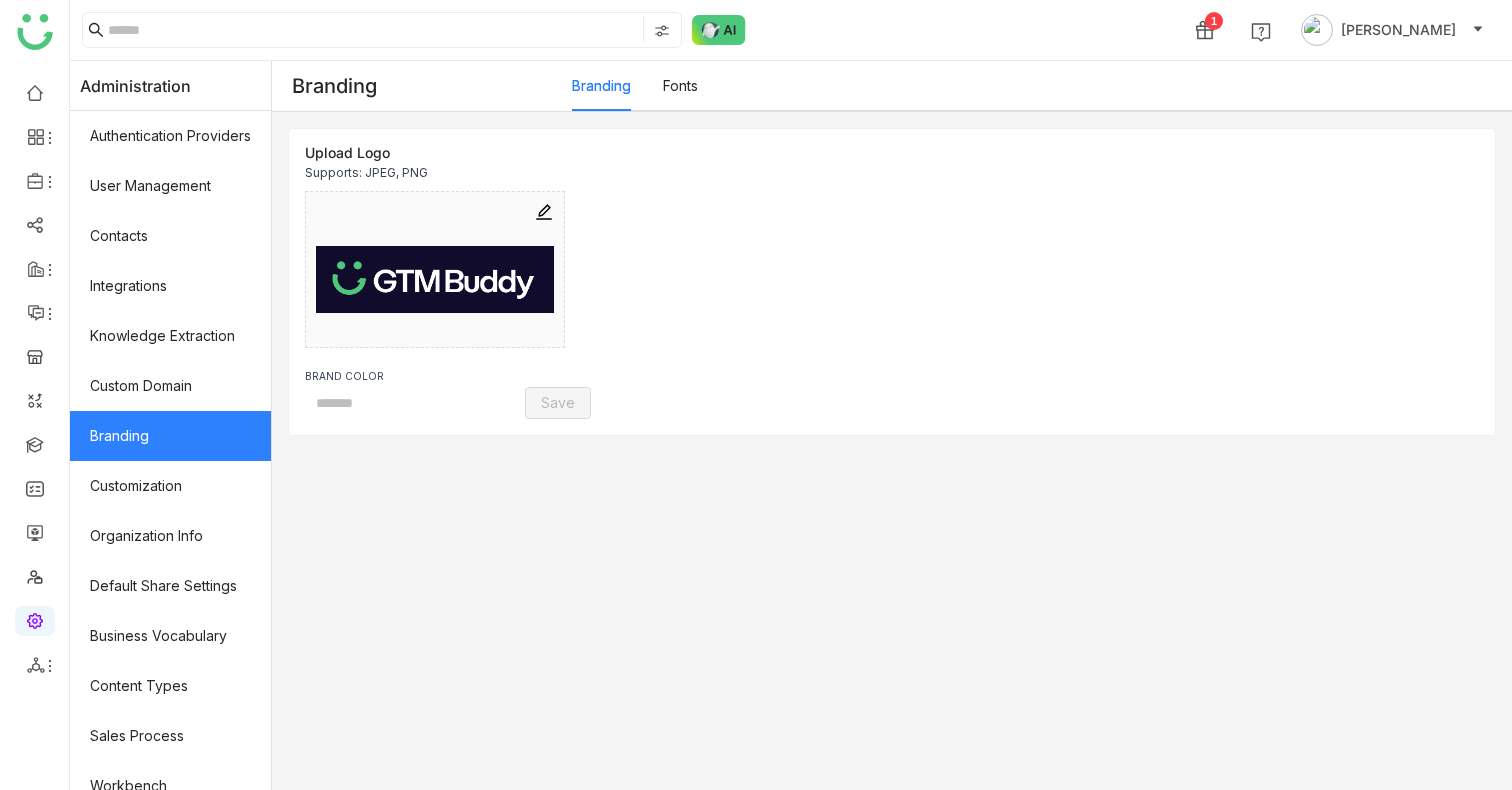 type on "*******" 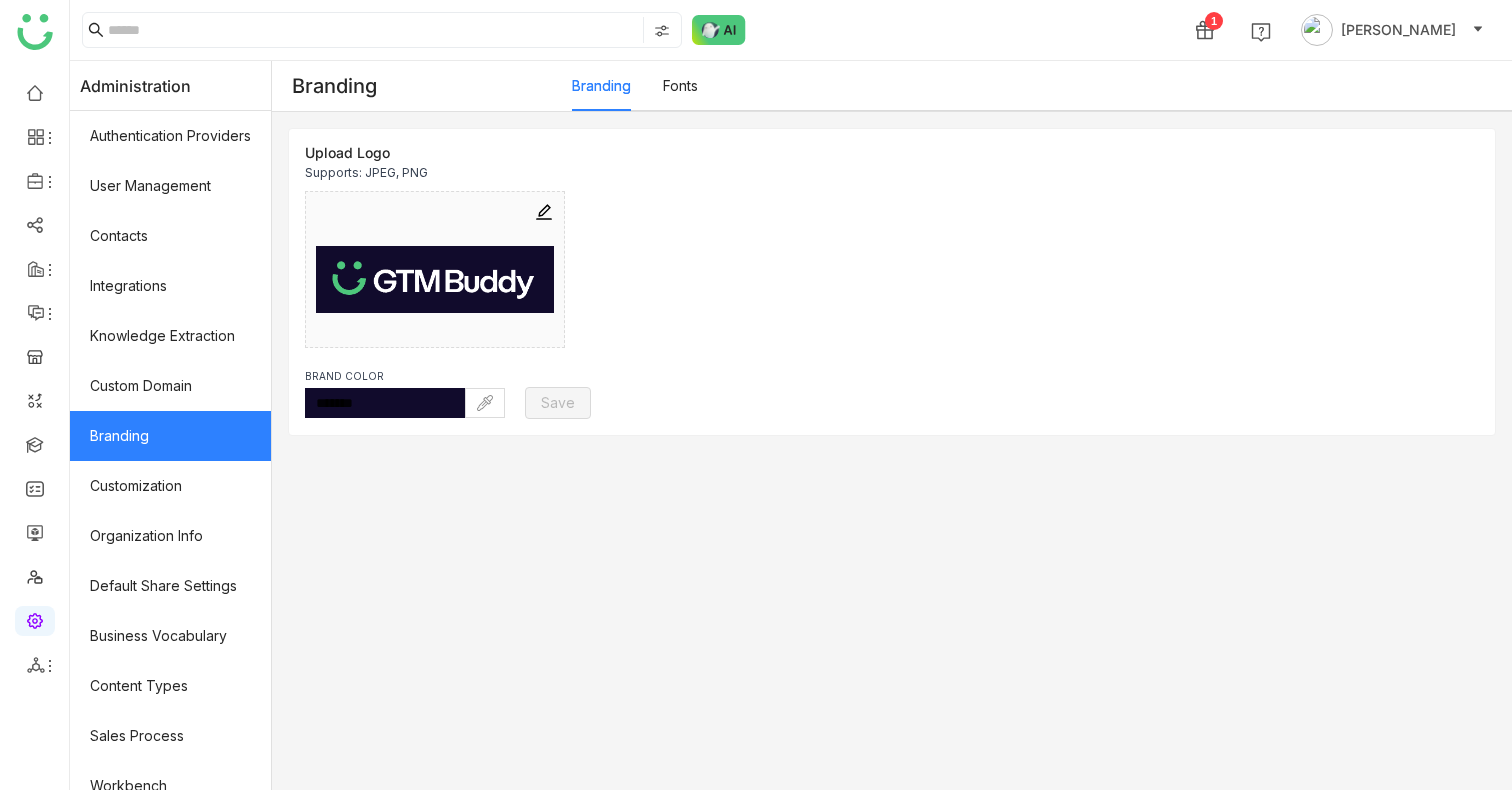 click on "Upload Logo Supports: JPEG, PNG BRAND COLOR *******  Save" 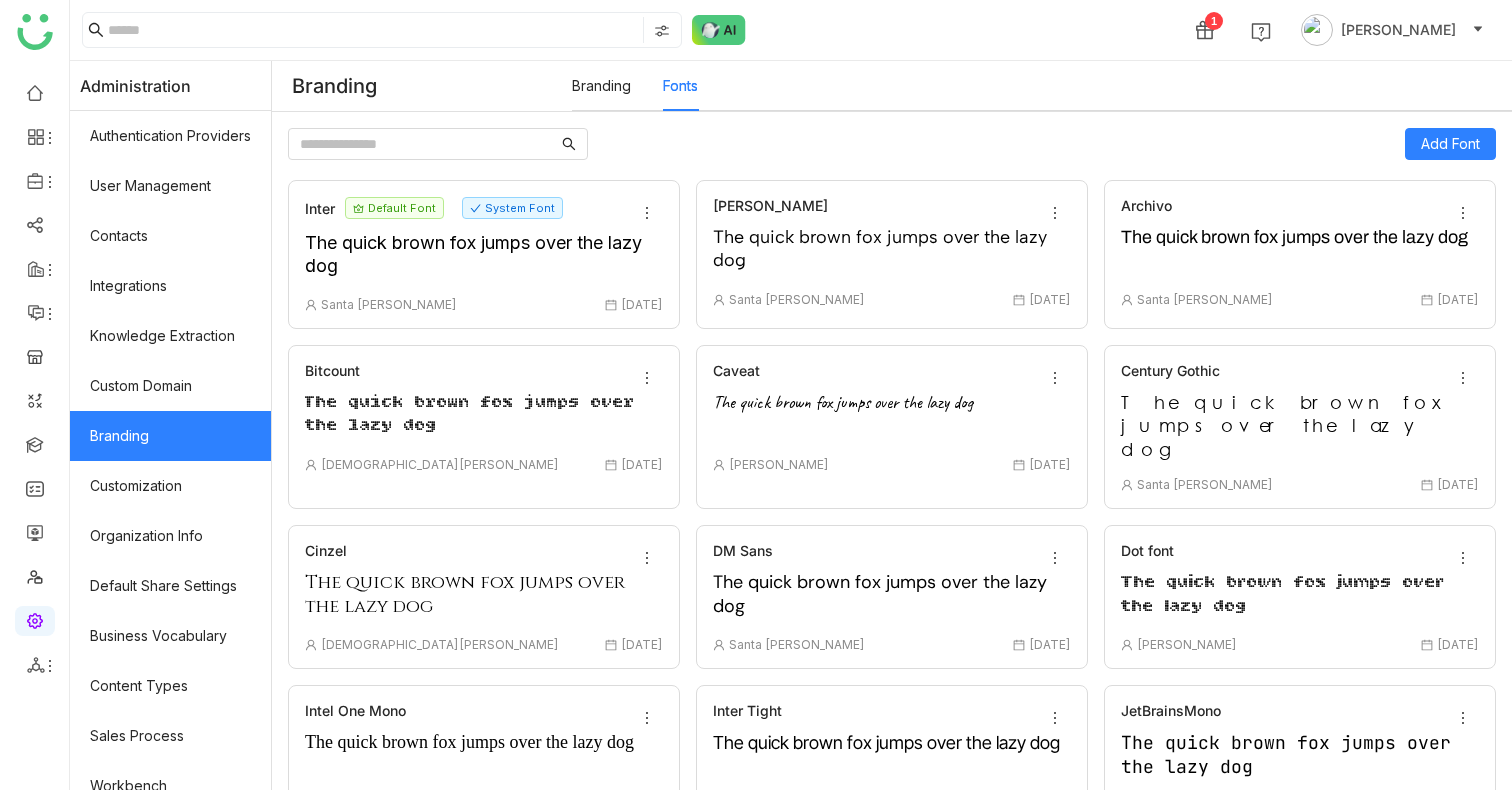 click on "Branding" at bounding box center [601, 85] 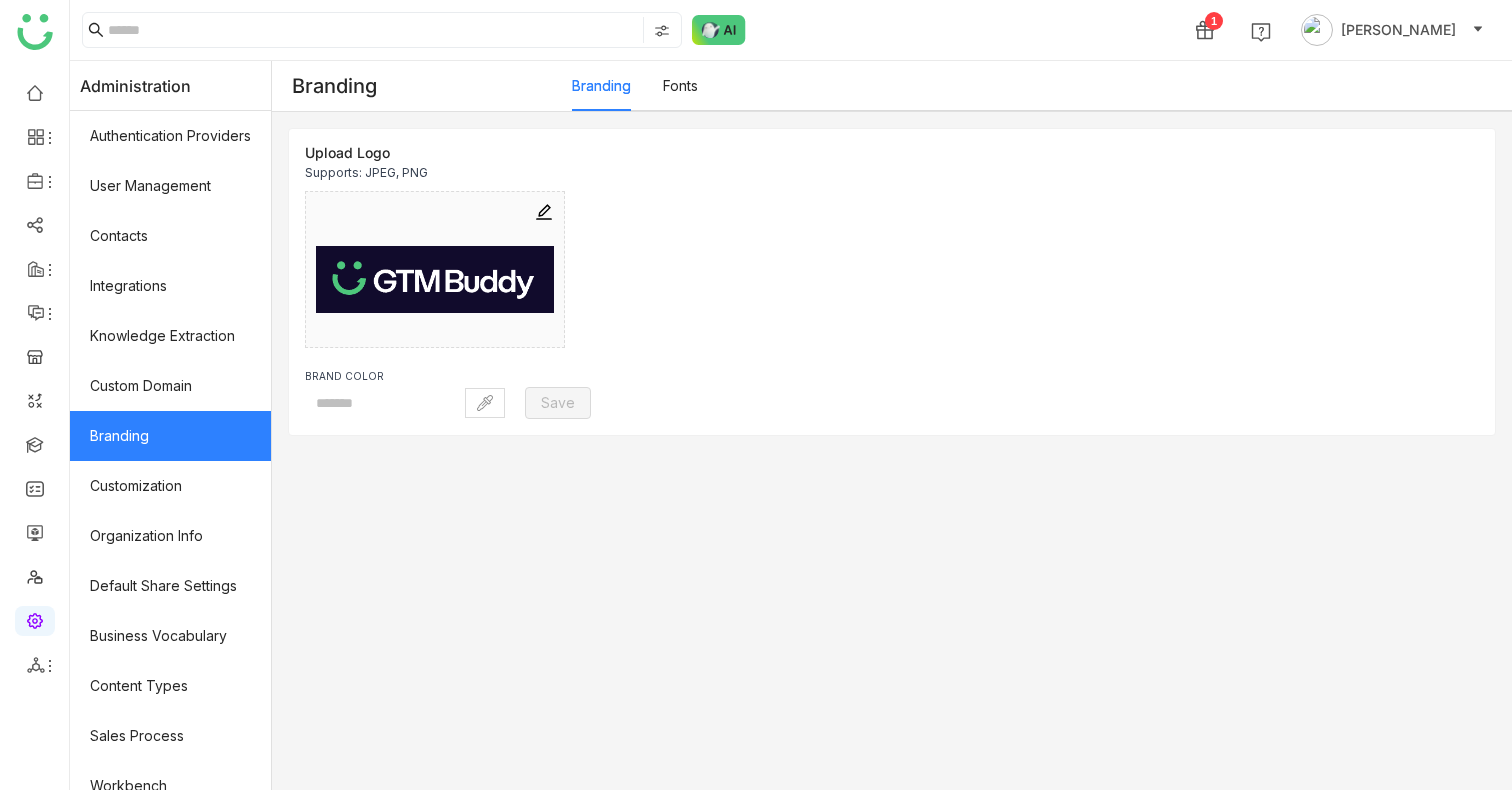 type on "*******" 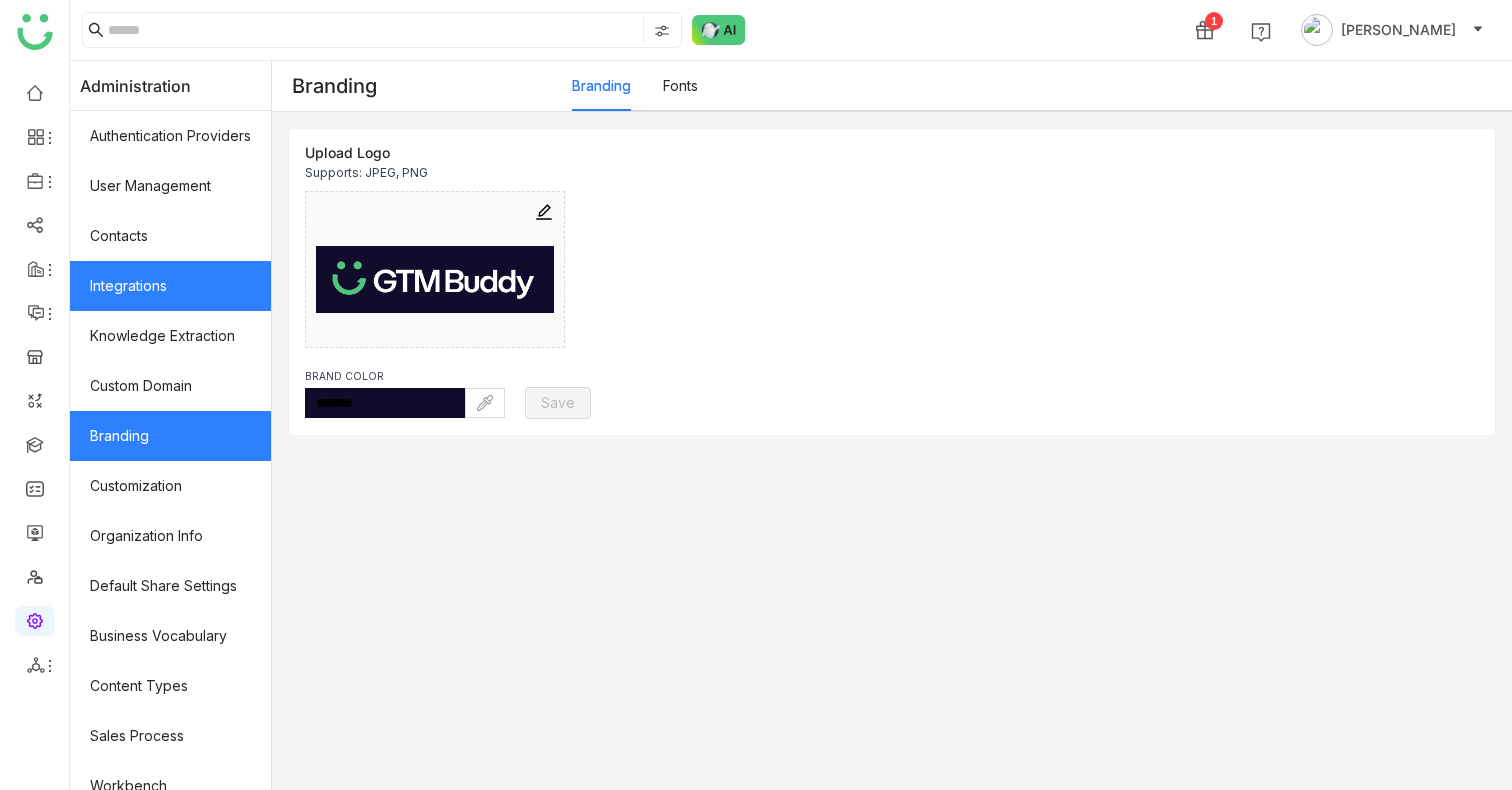 type 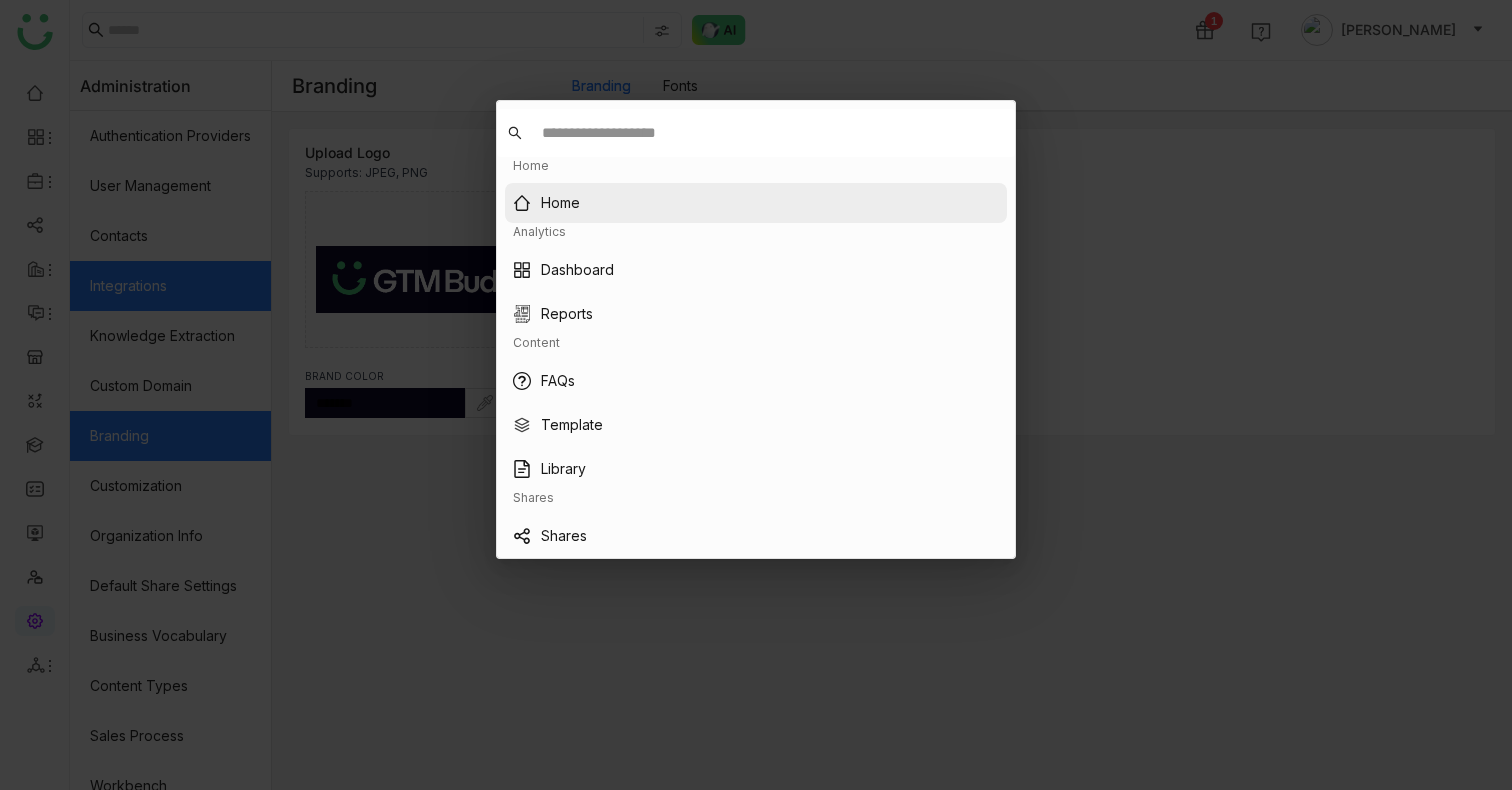 type 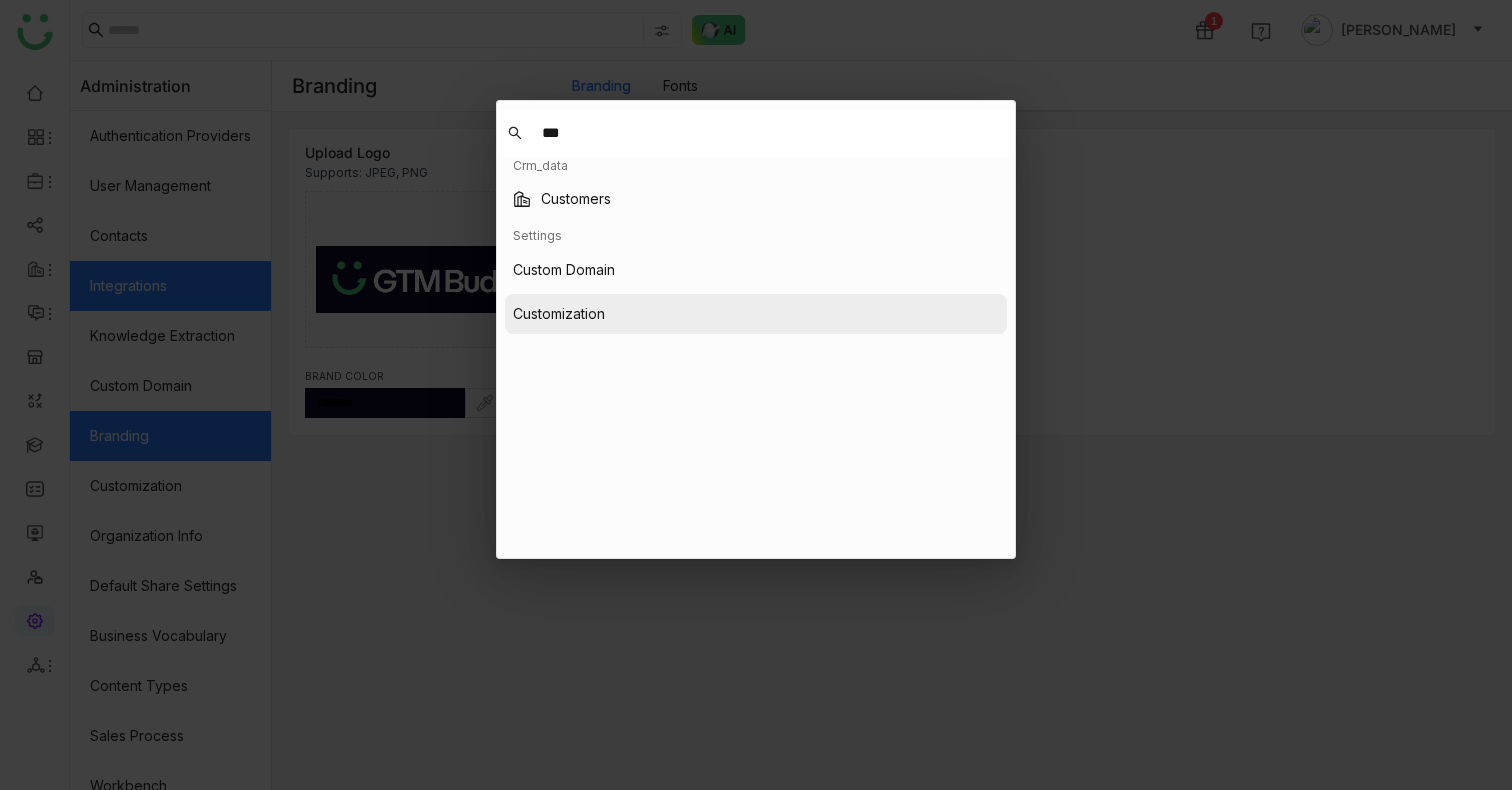 type on "***" 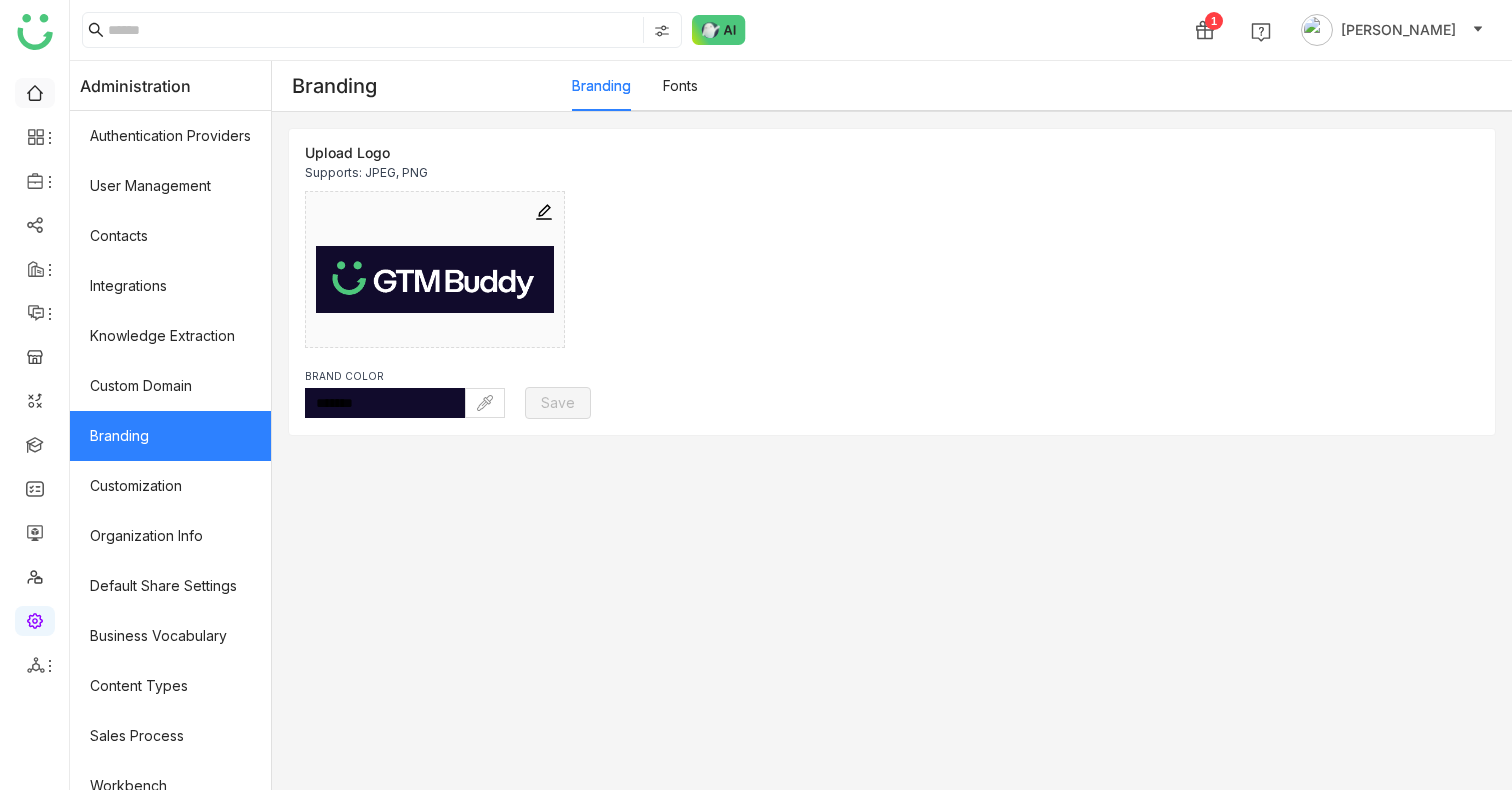 click at bounding box center (35, 91) 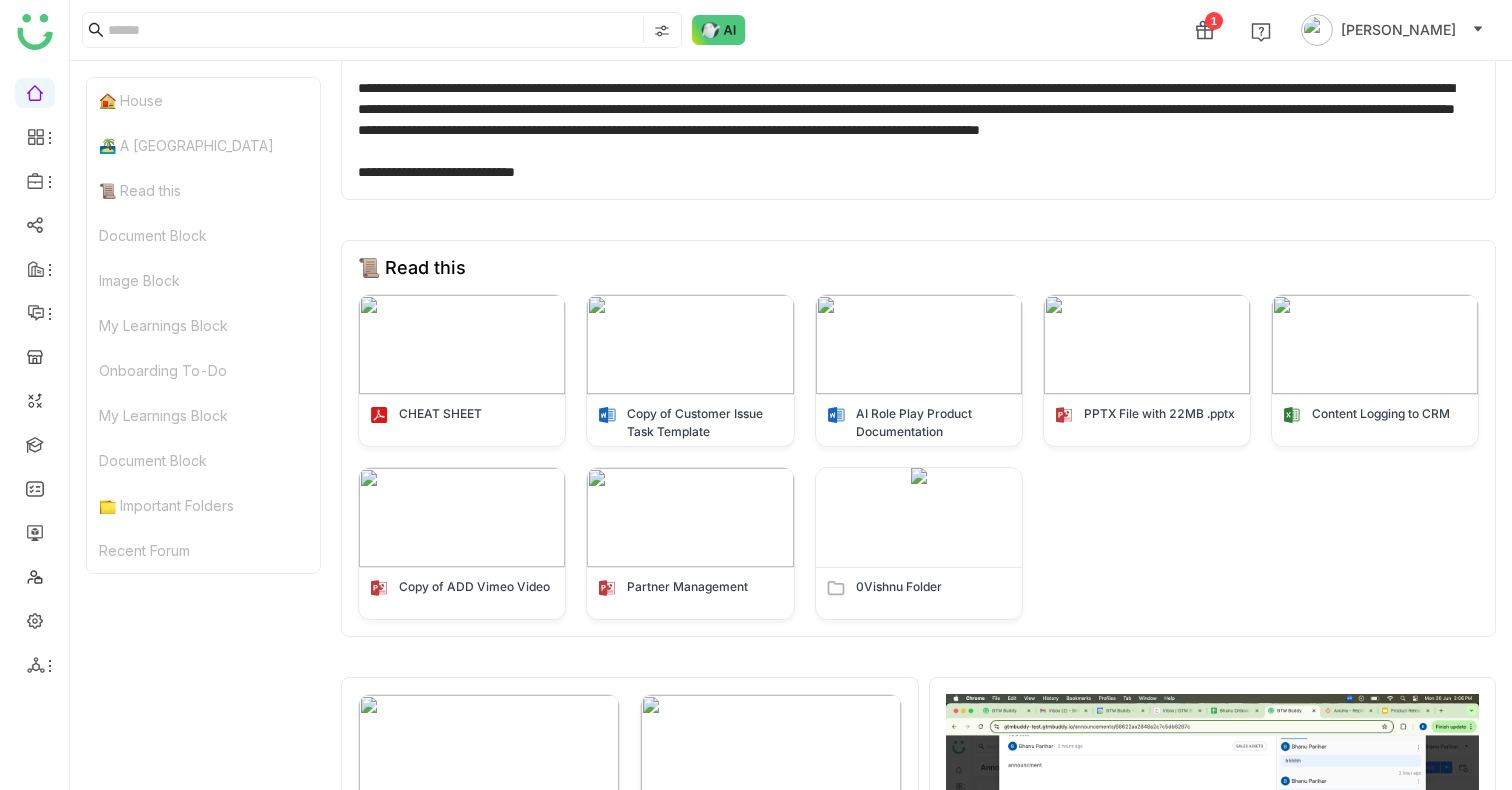 scroll, scrollTop: 0, scrollLeft: 0, axis: both 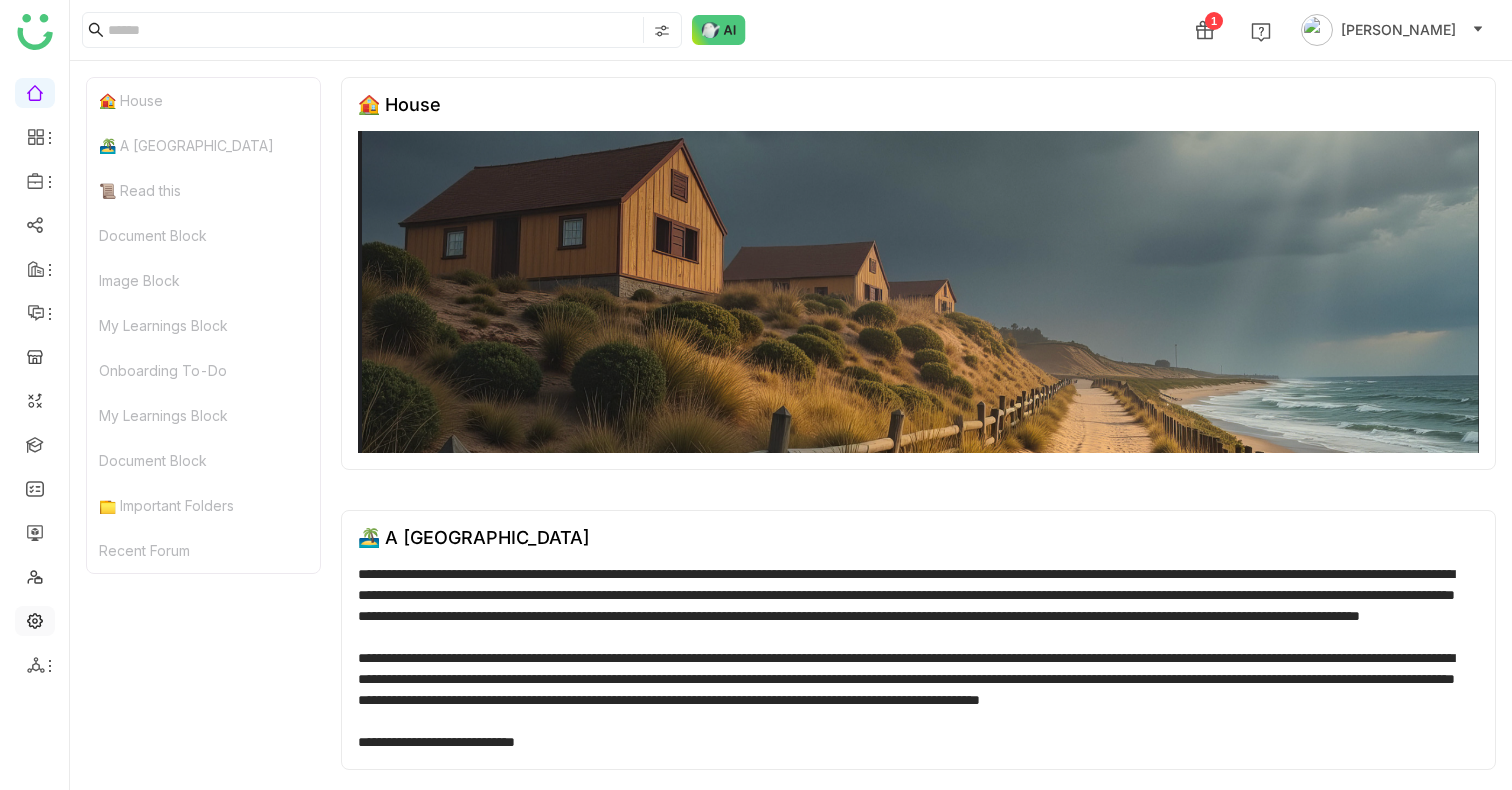 click at bounding box center (35, 619) 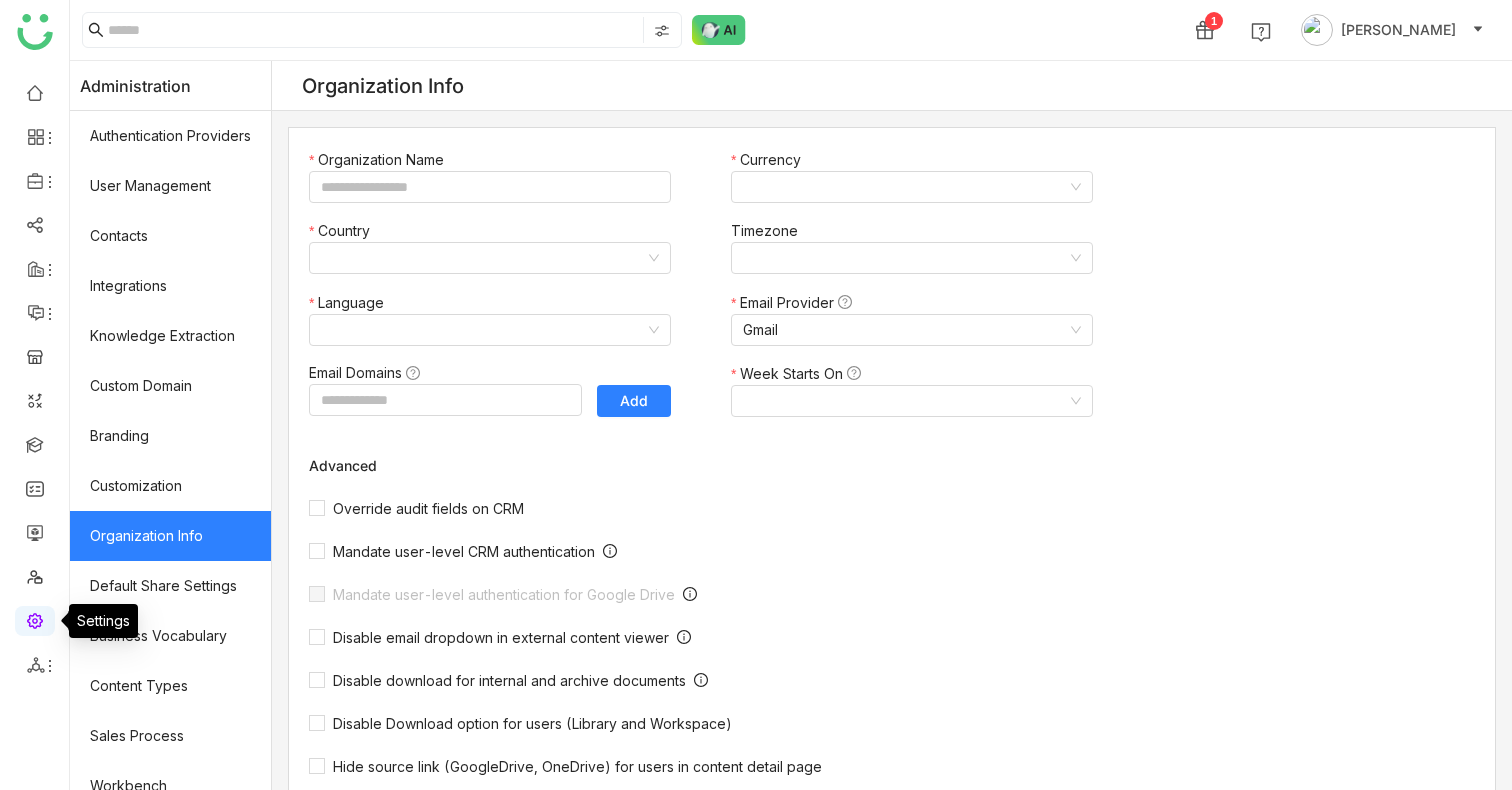 type on "*******" 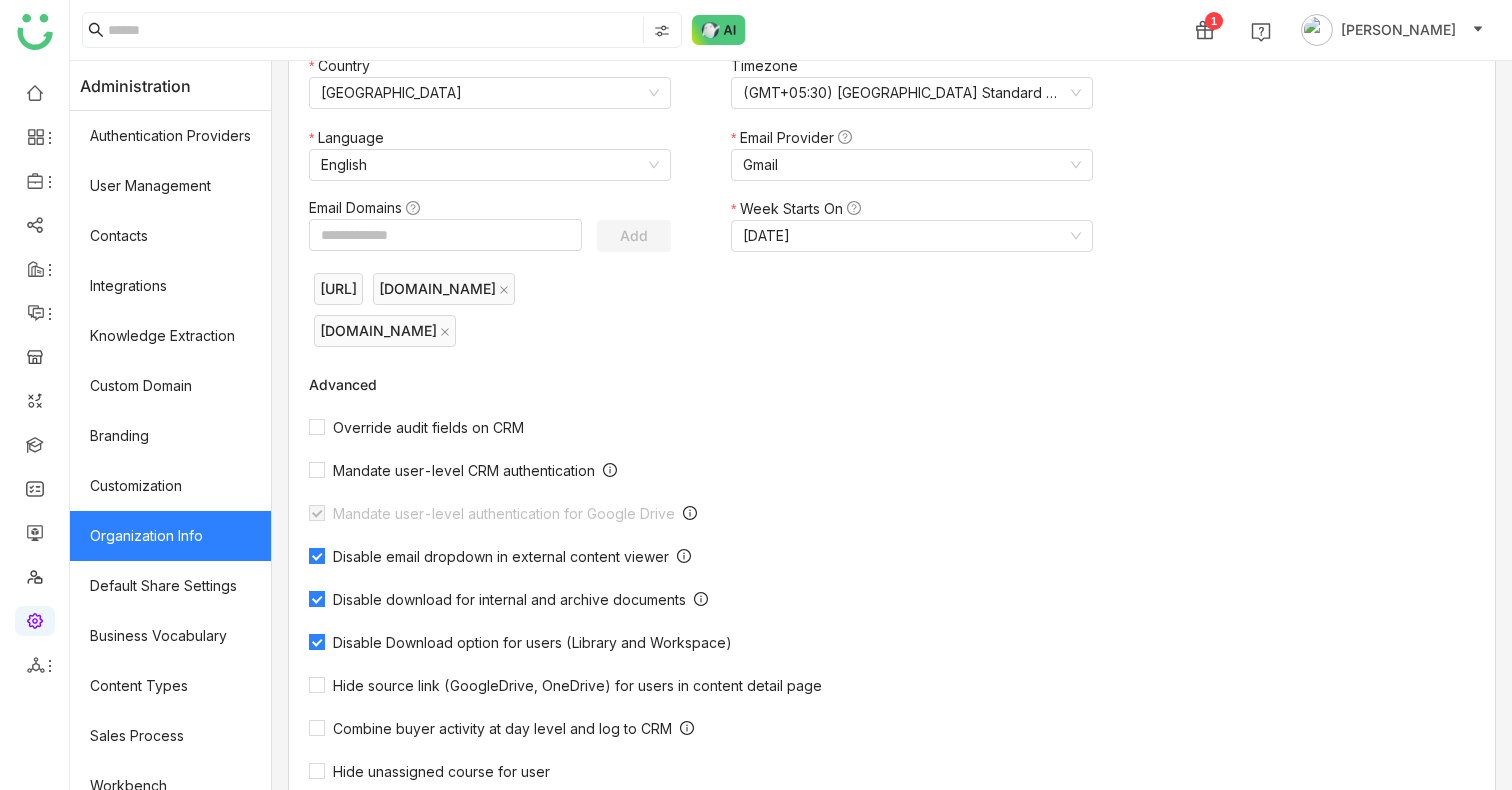 scroll, scrollTop: 0, scrollLeft: 0, axis: both 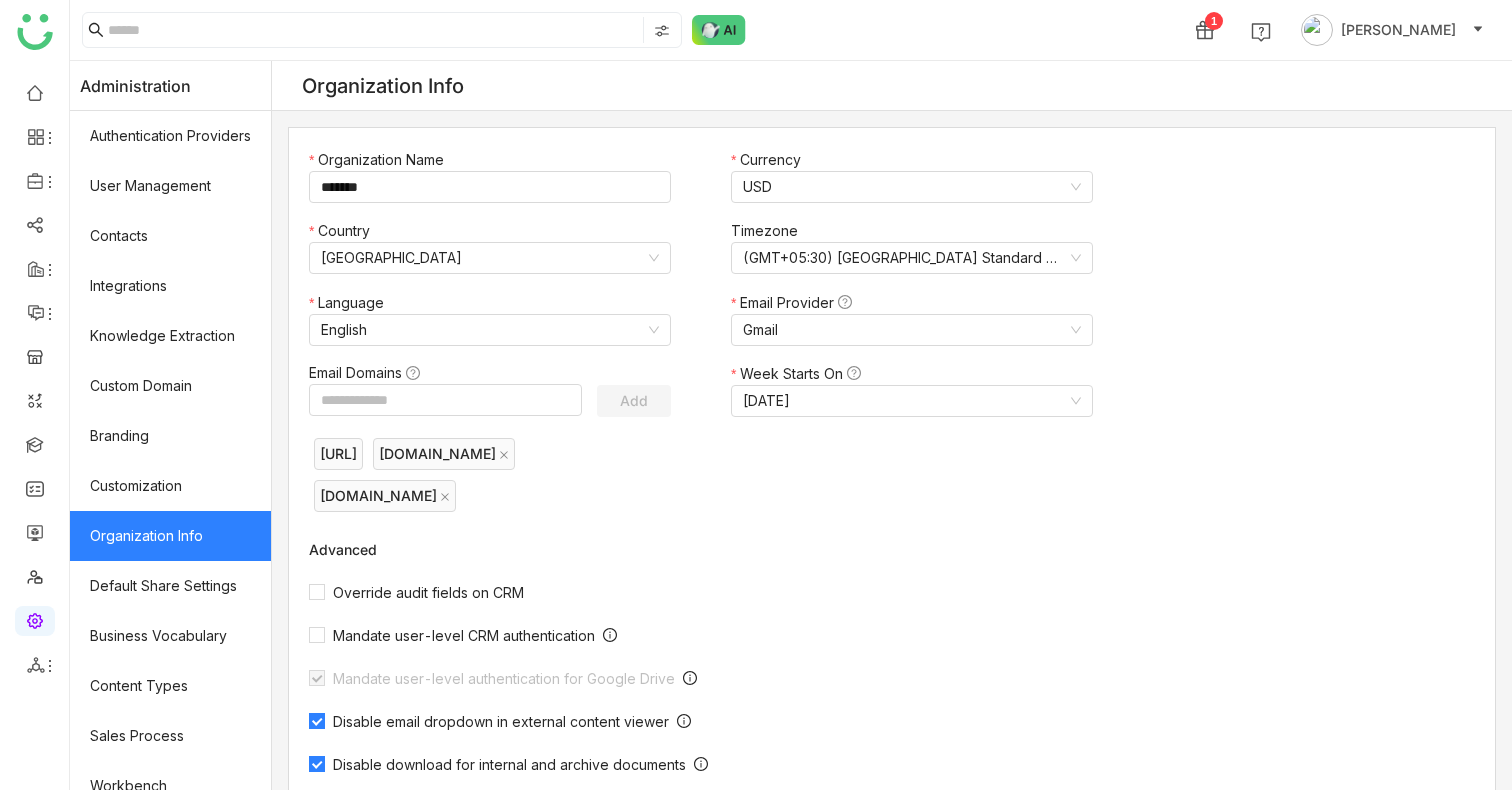 click on "Organization Info" 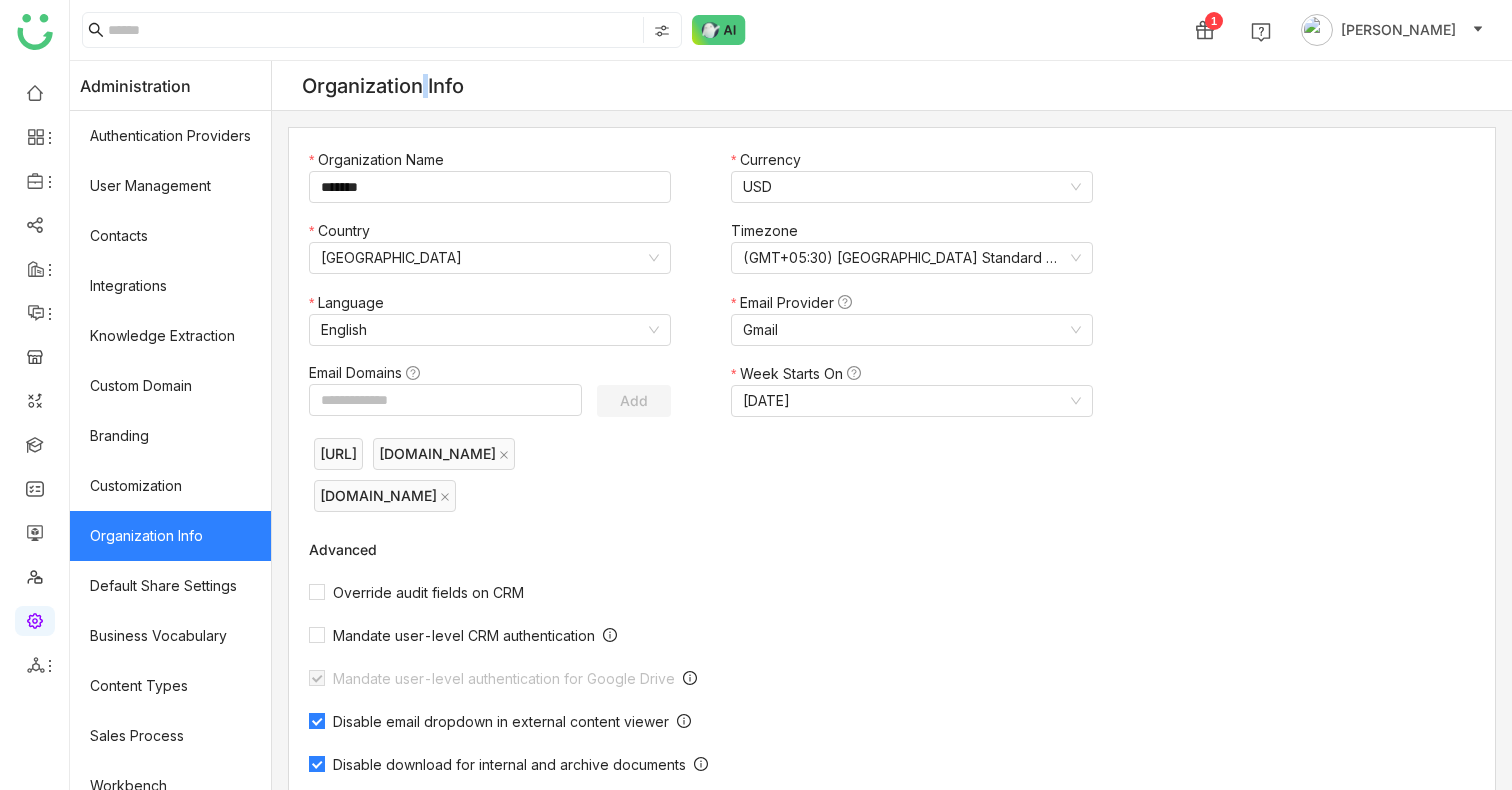 click on "Organization Info" 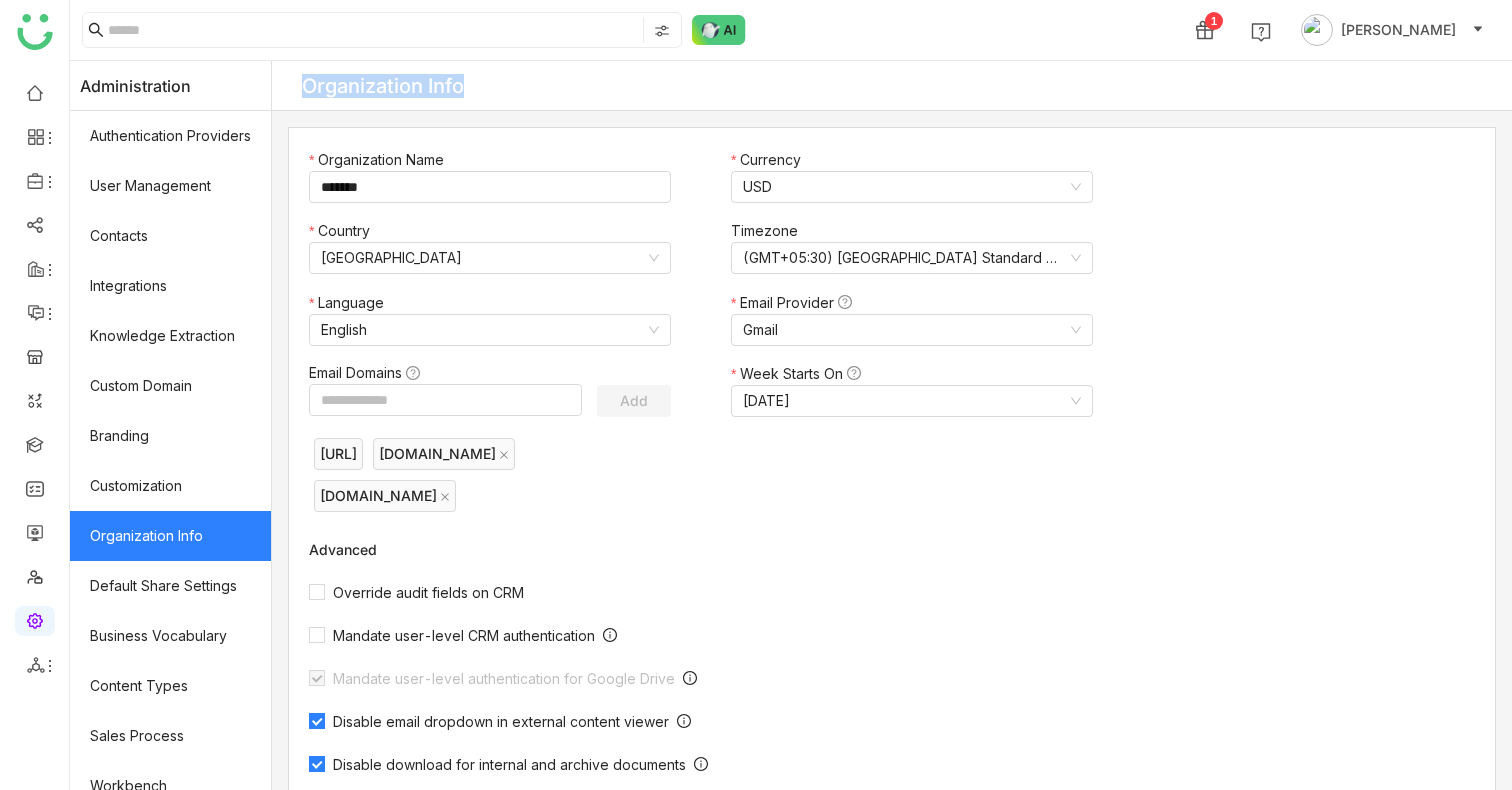 click on "Organization Info" 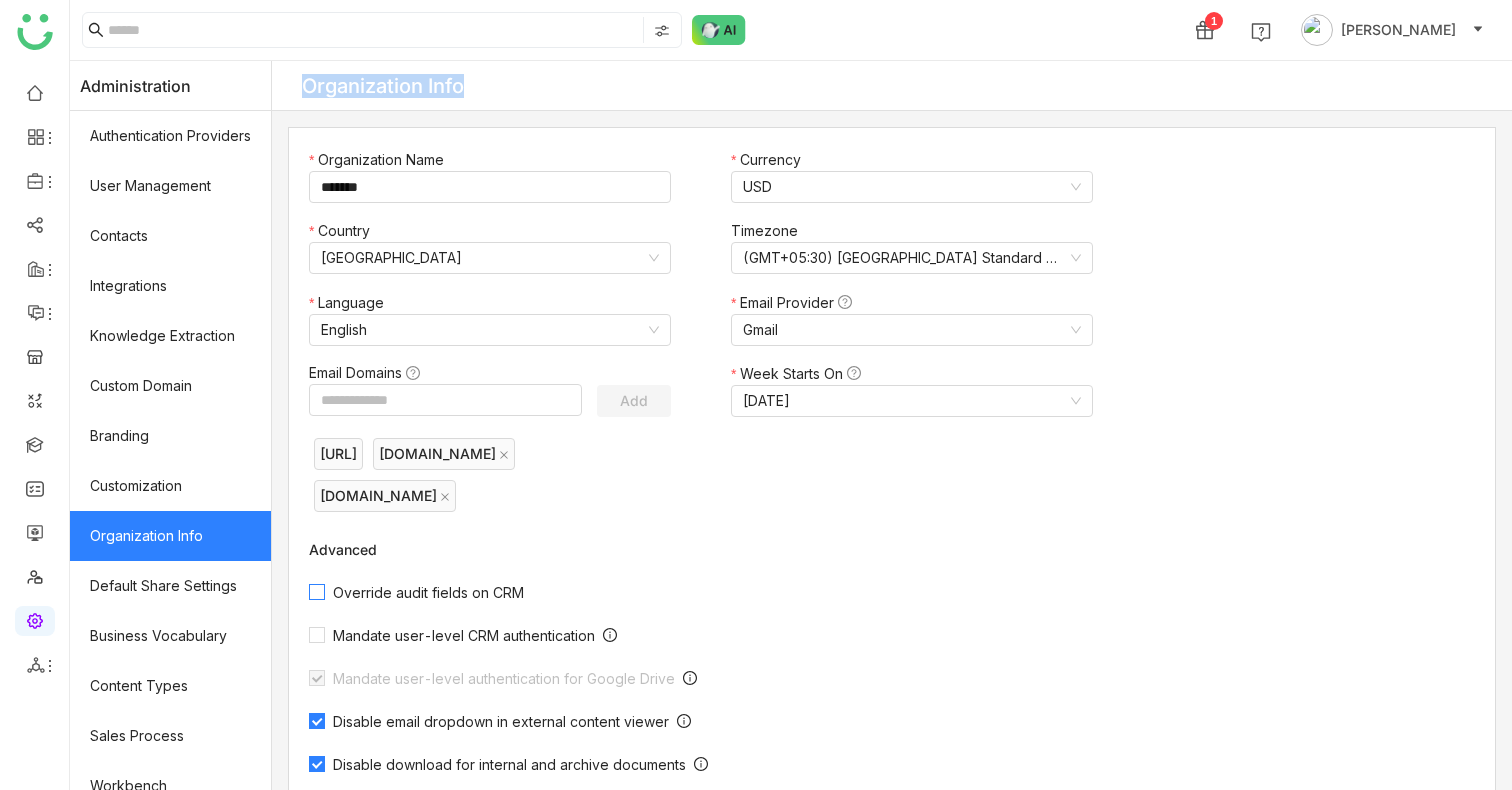 scroll, scrollTop: 483, scrollLeft: 0, axis: vertical 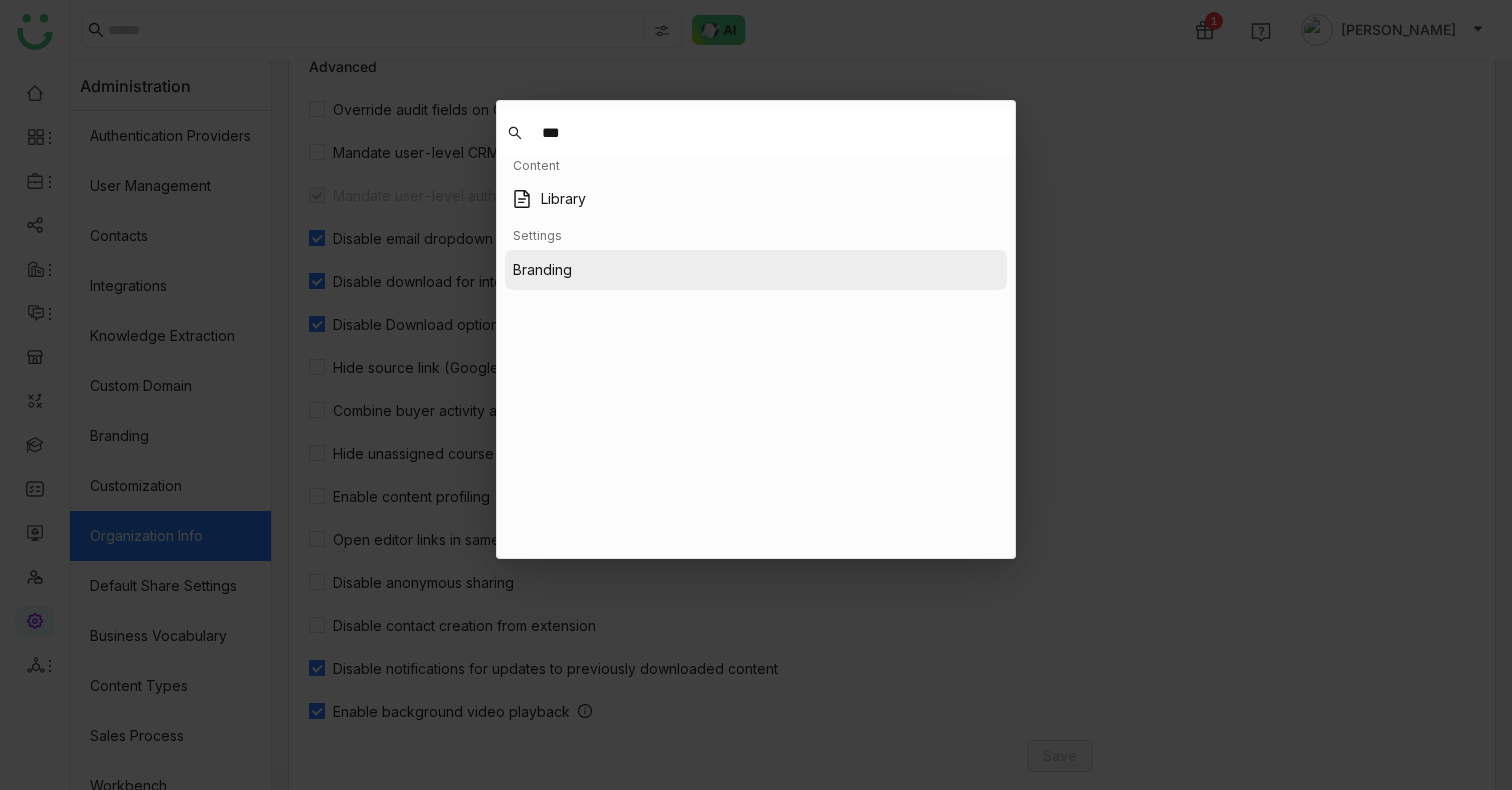 type on "***" 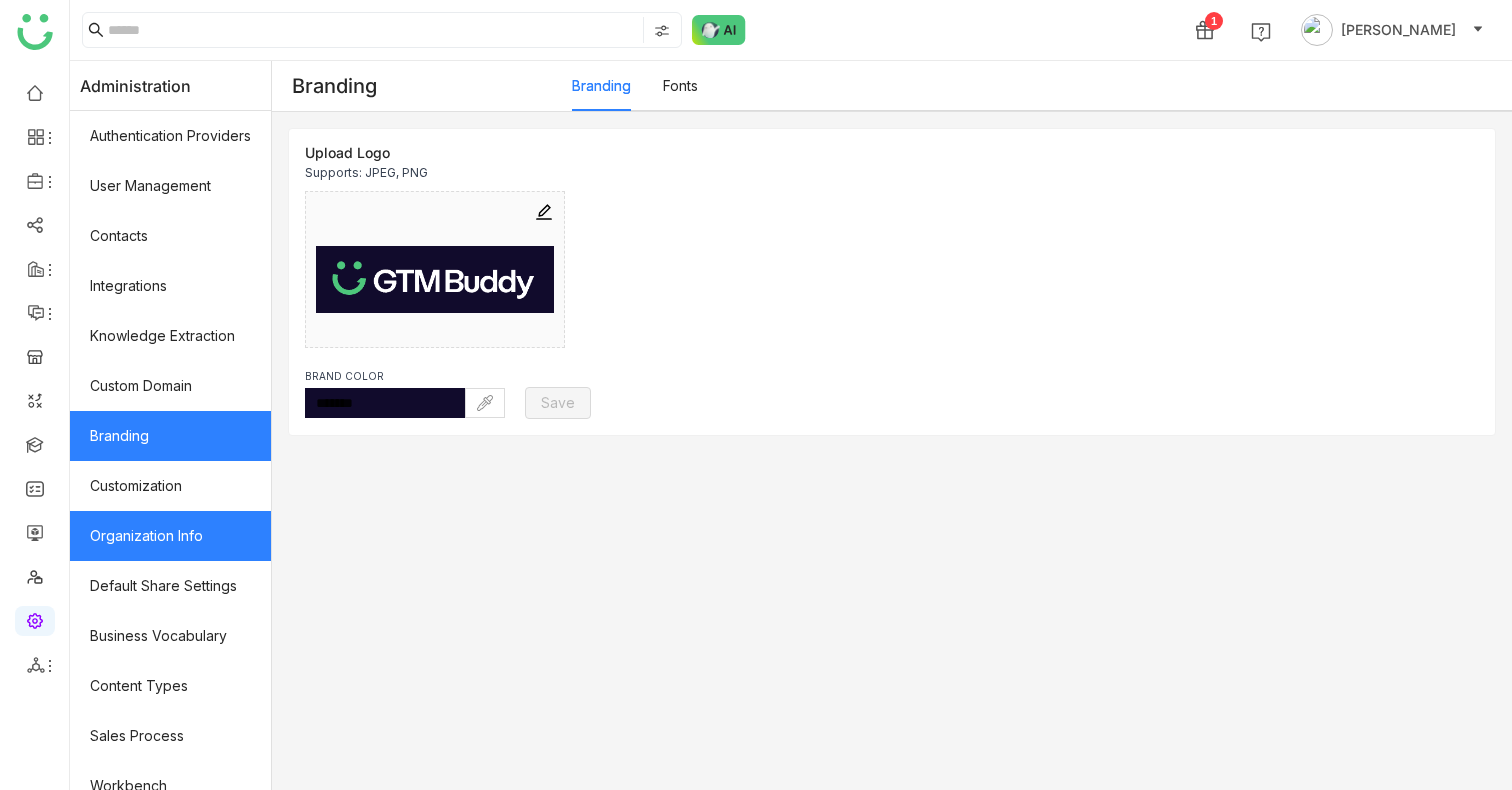 click on "Organization Info" 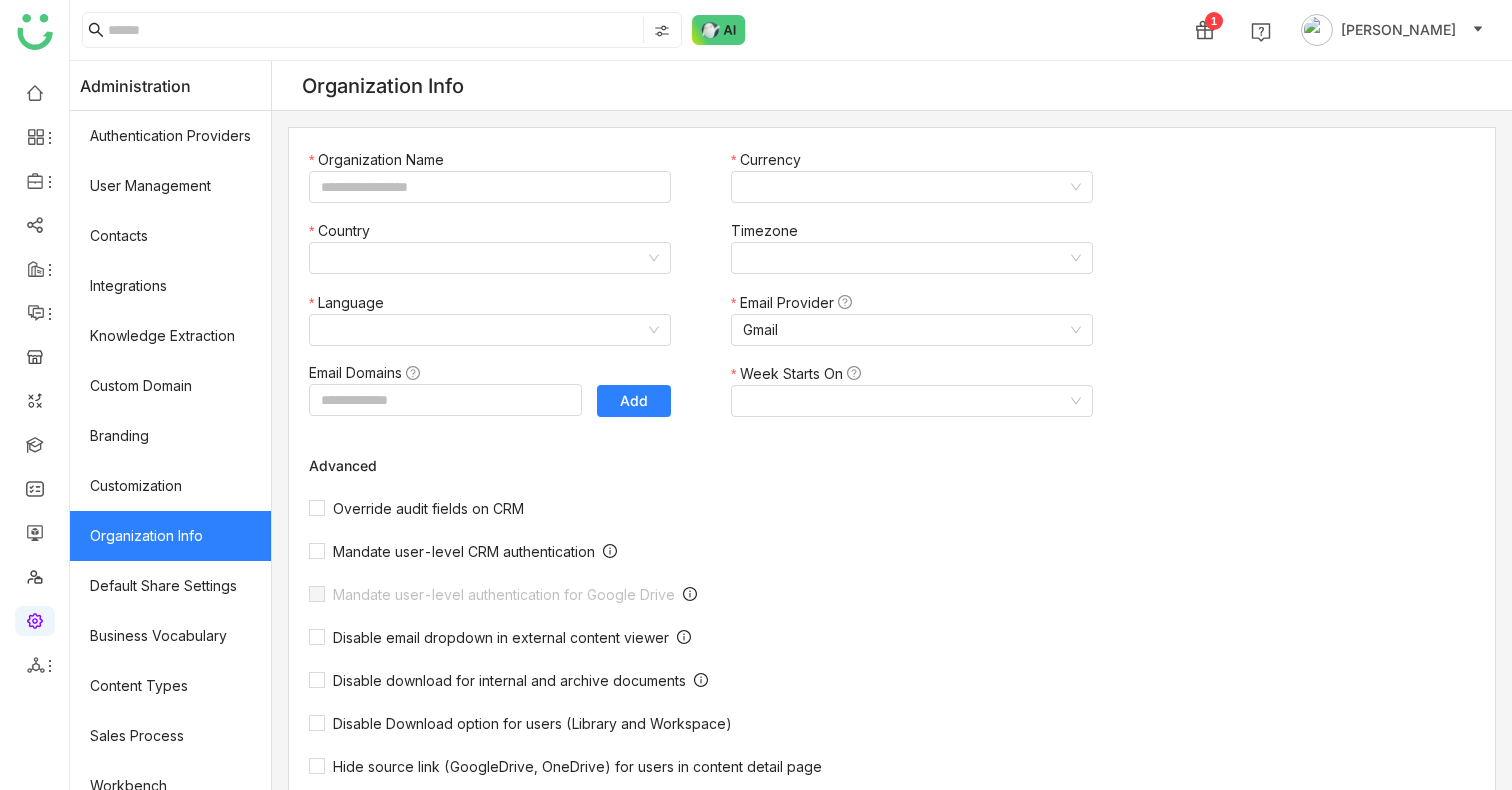type on "*******" 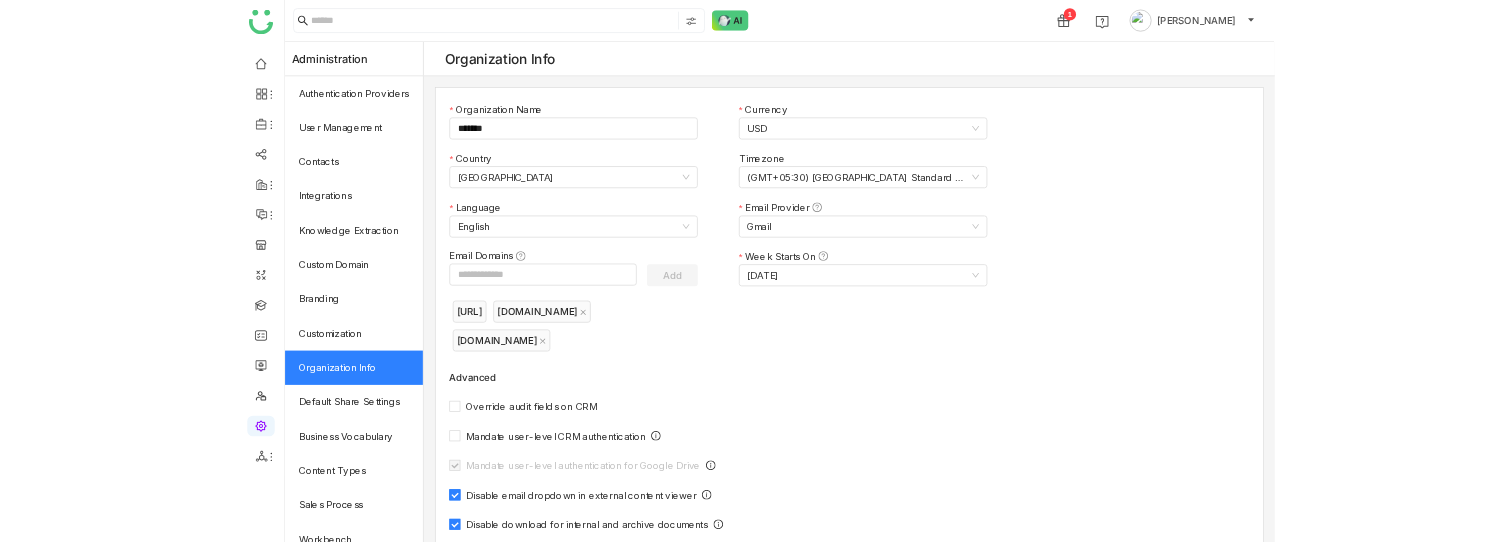 scroll, scrollTop: 483, scrollLeft: 0, axis: vertical 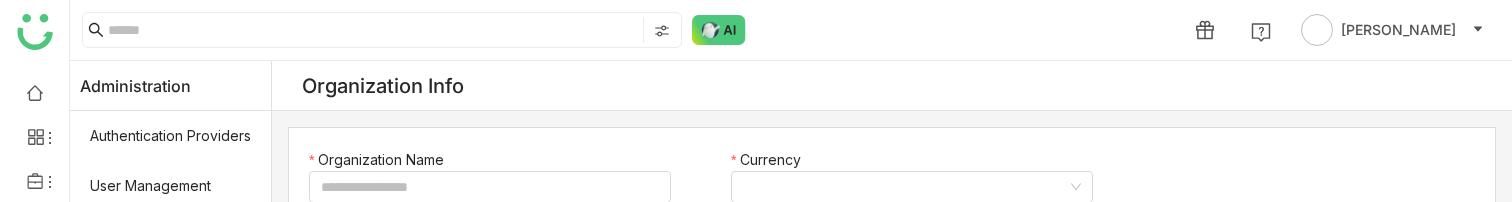 type on "*******" 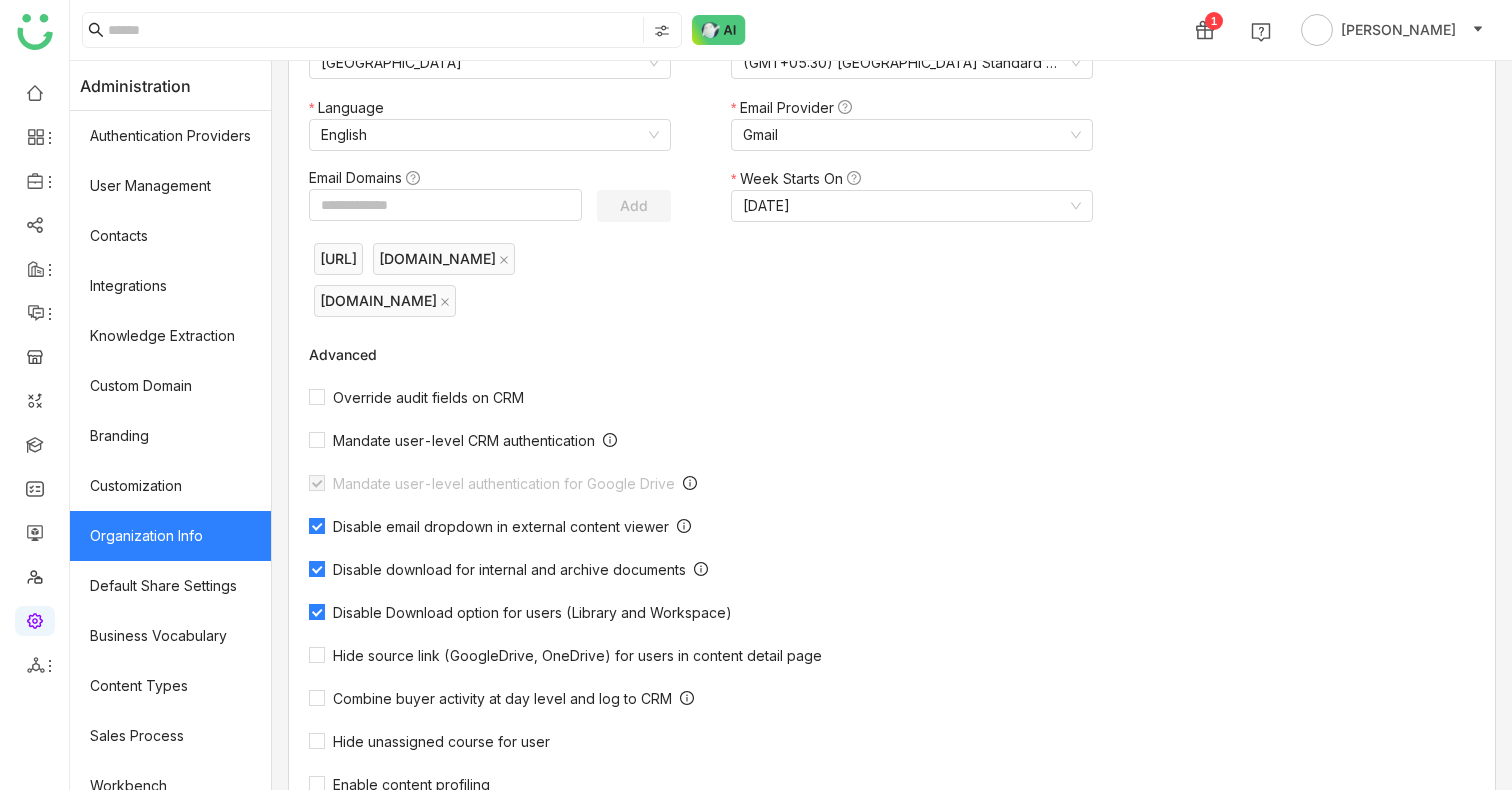 scroll, scrollTop: 464, scrollLeft: 0, axis: vertical 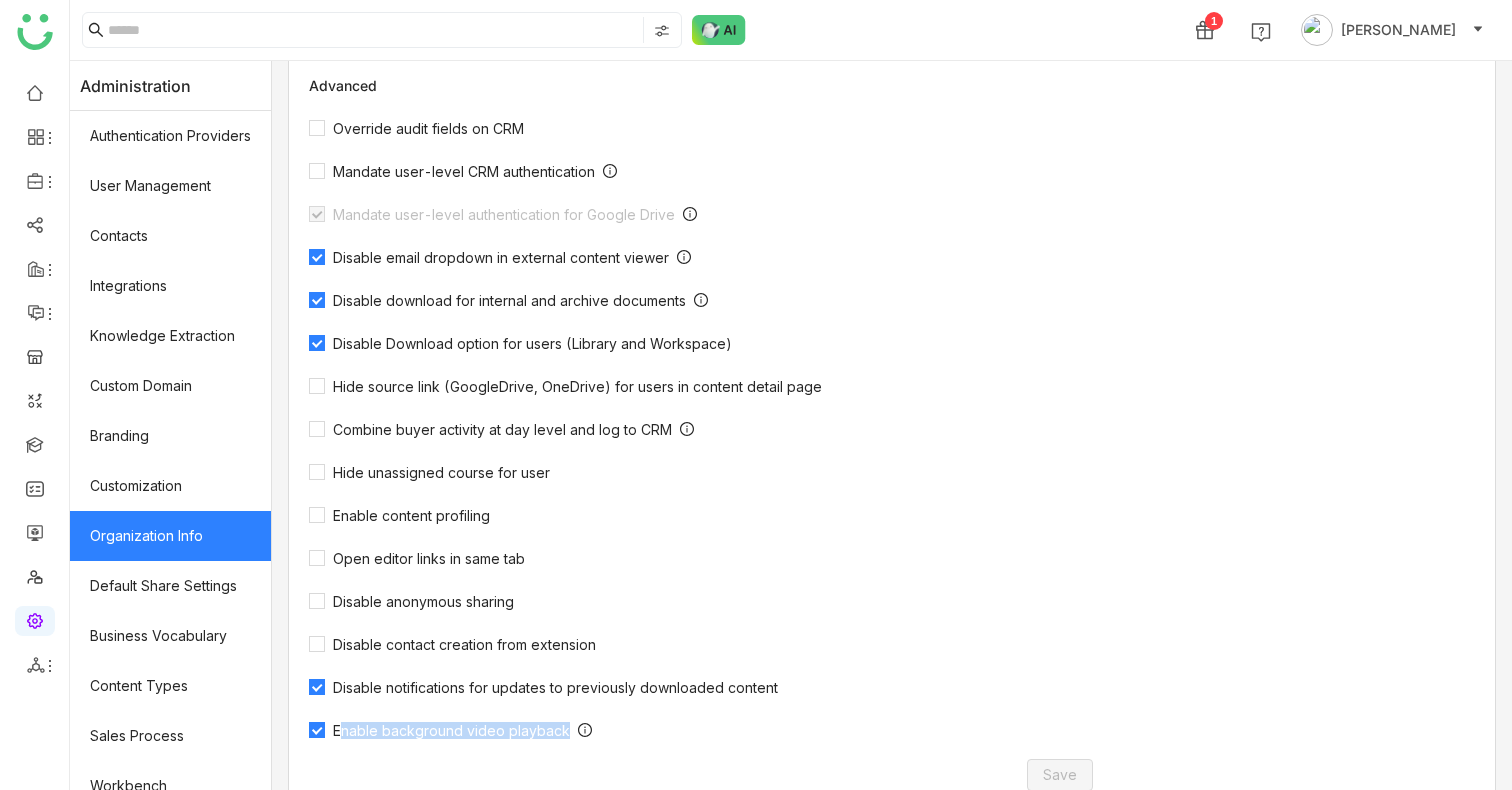 drag, startPoint x: 335, startPoint y: 696, endPoint x: 561, endPoint y: 704, distance: 226.14156 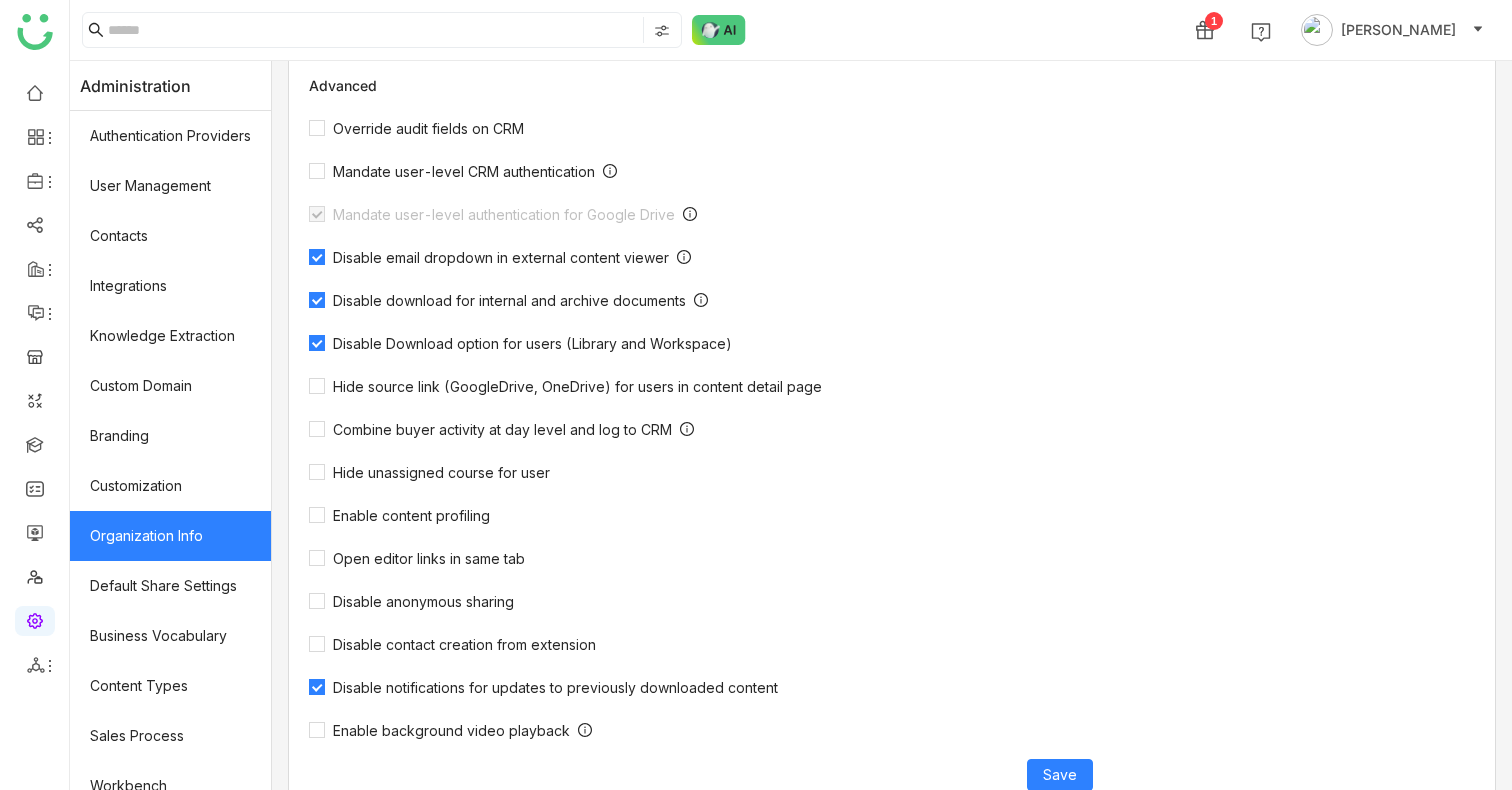 click 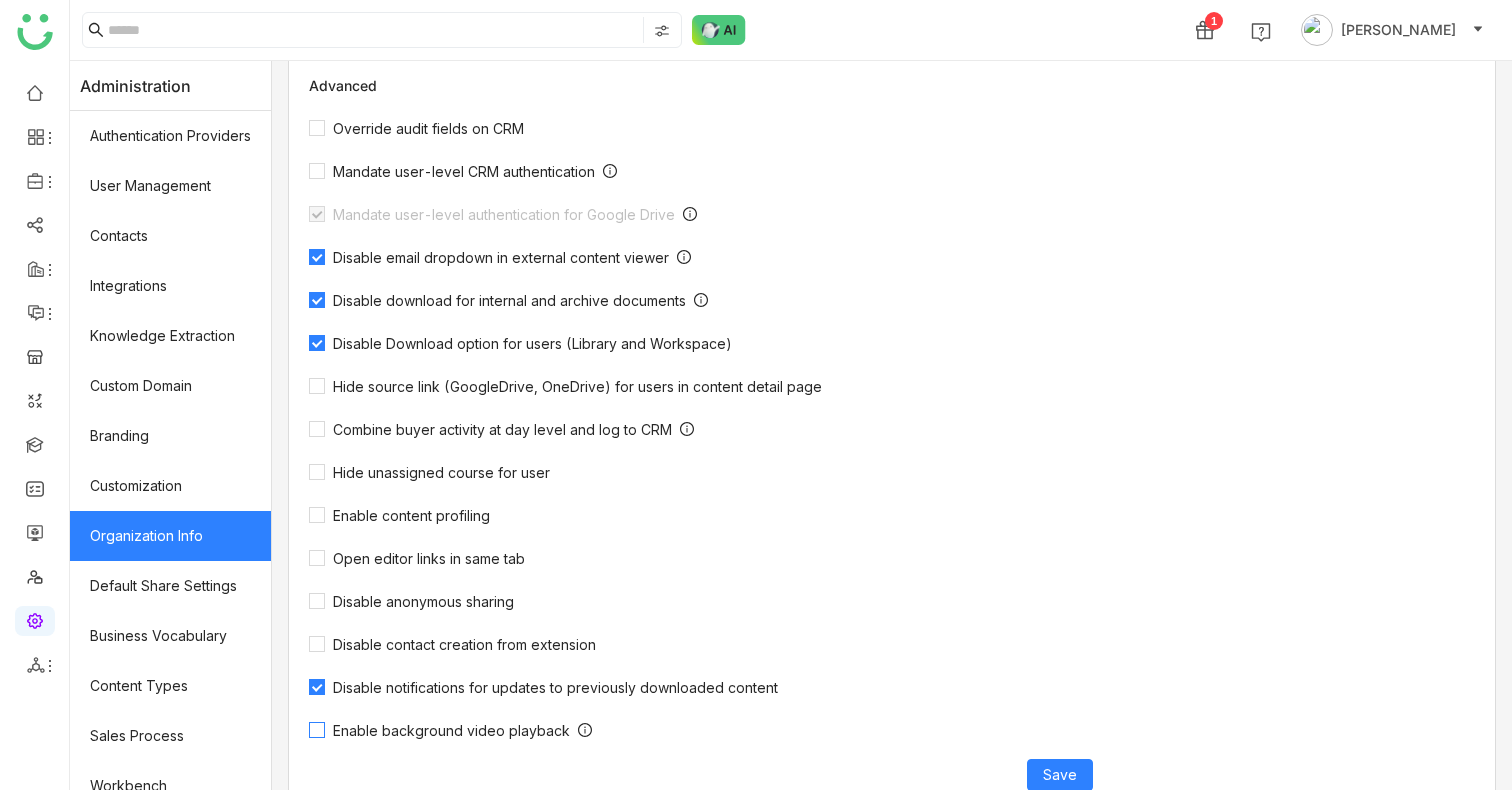 click on "Enable background video playback" 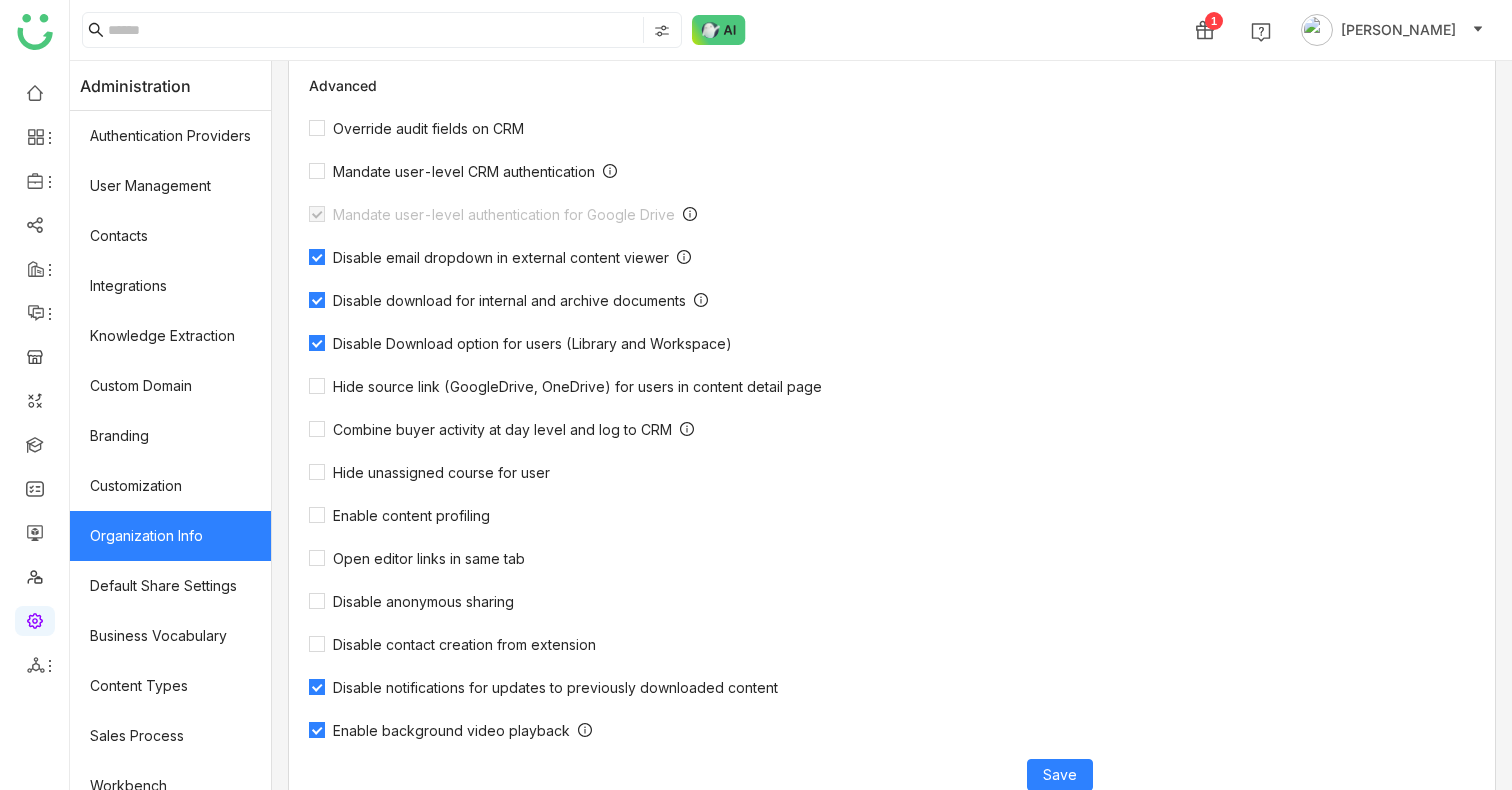 click 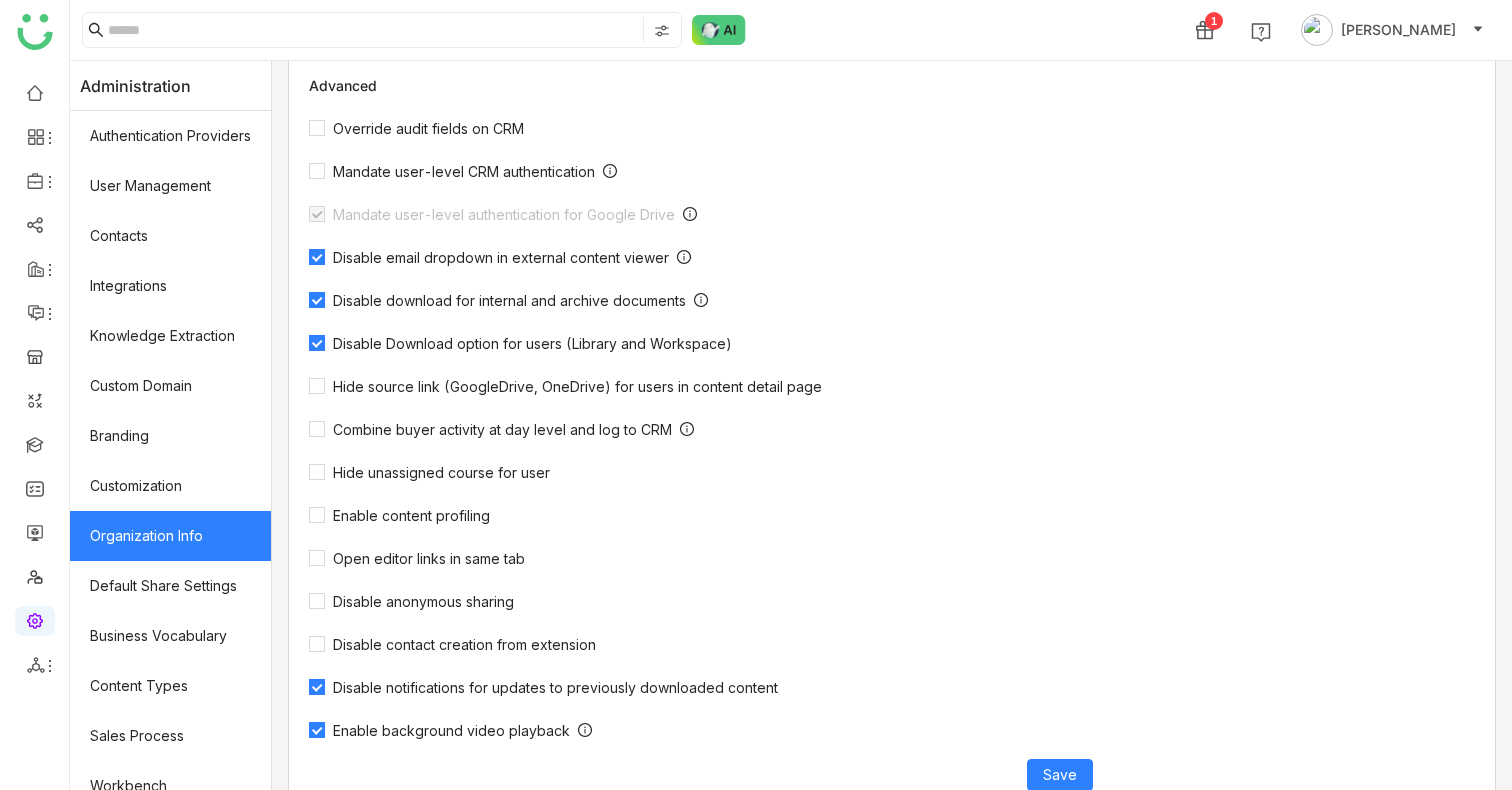 drag, startPoint x: 335, startPoint y: 692, endPoint x: 570, endPoint y: 695, distance: 235.01915 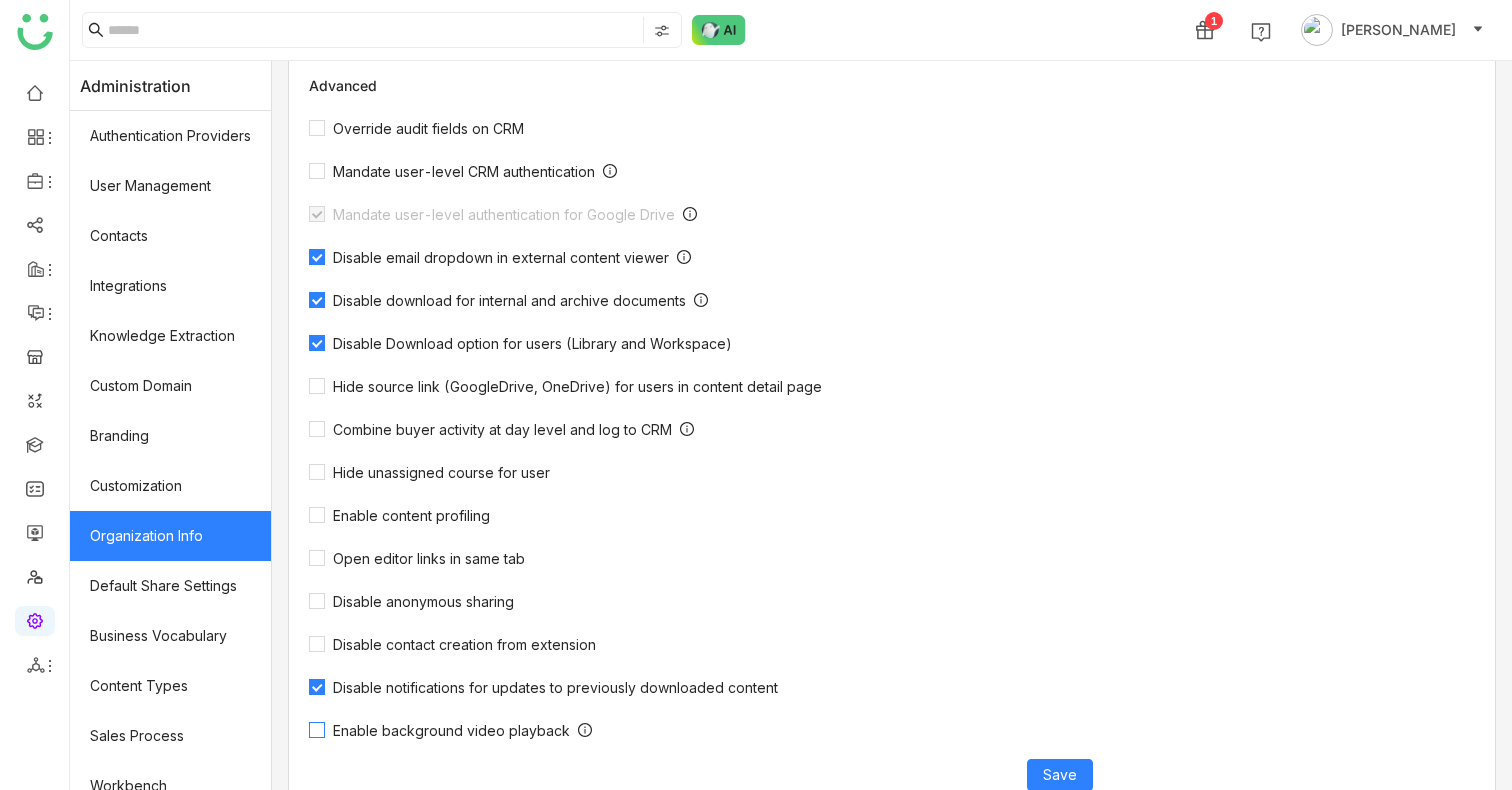 copy on "Enable background video playback" 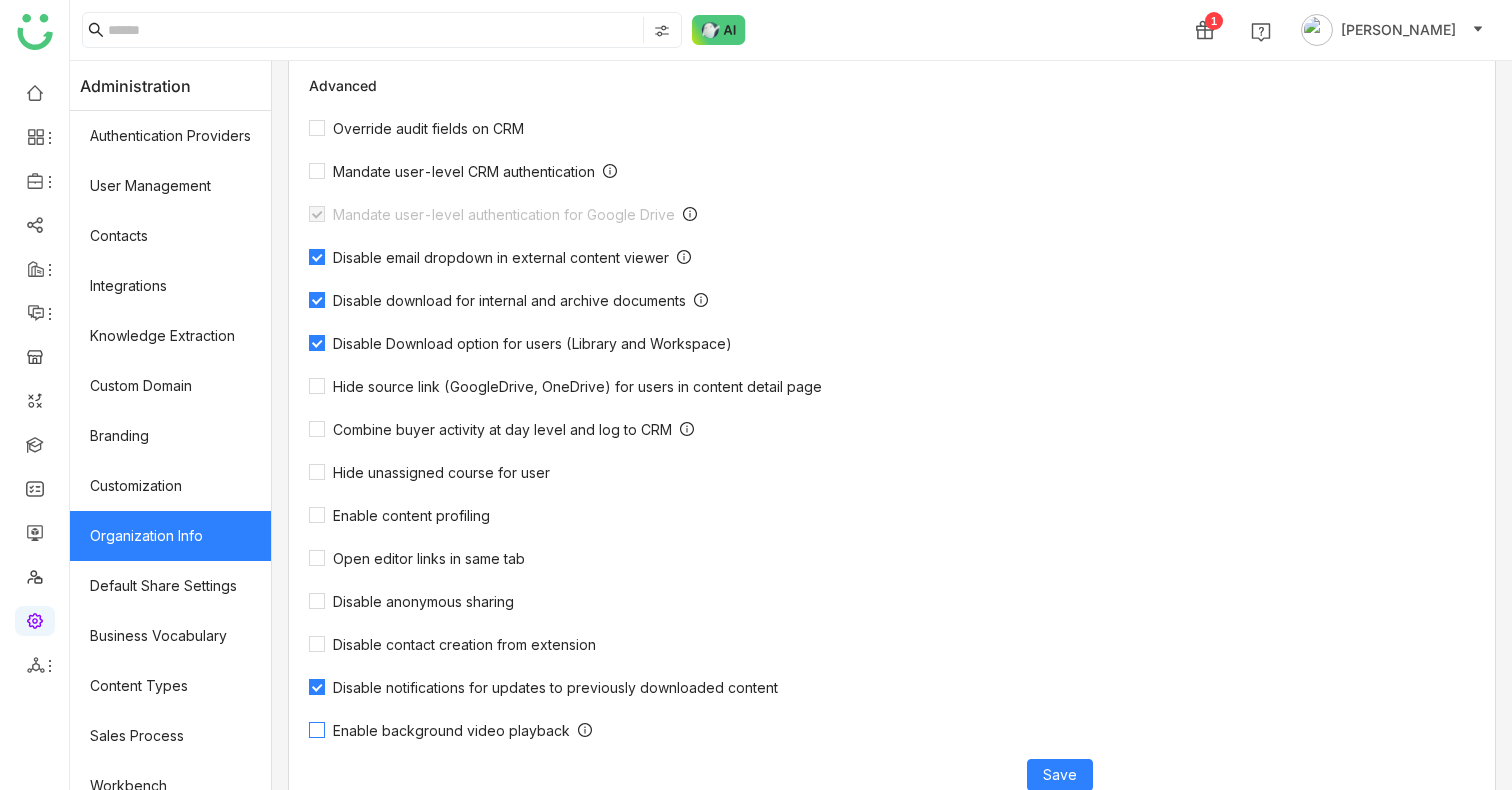 click on "Enable background video playback" 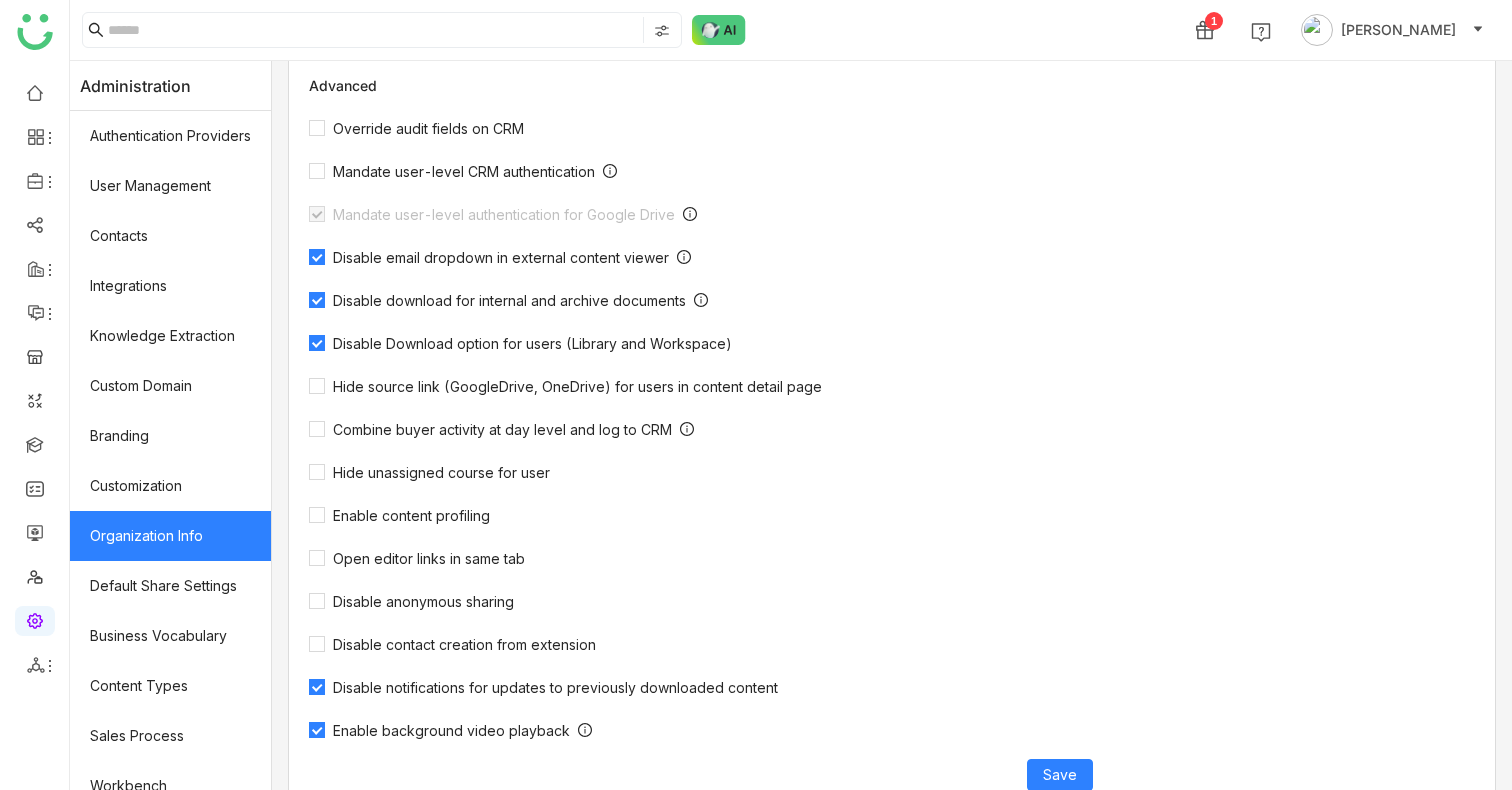 drag, startPoint x: 336, startPoint y: 700, endPoint x: 565, endPoint y: 701, distance: 229.00218 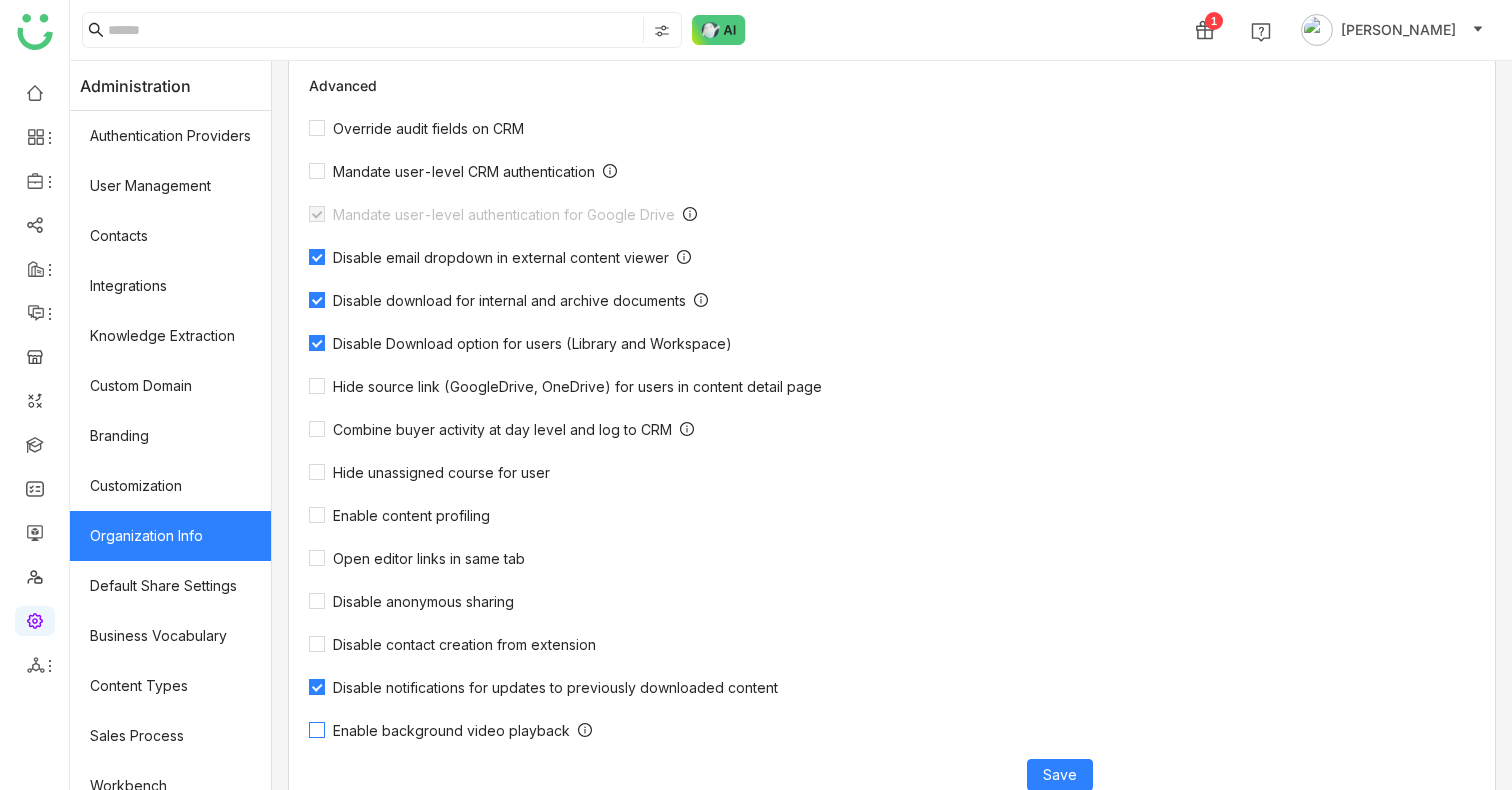 copy on "Enable background video playback" 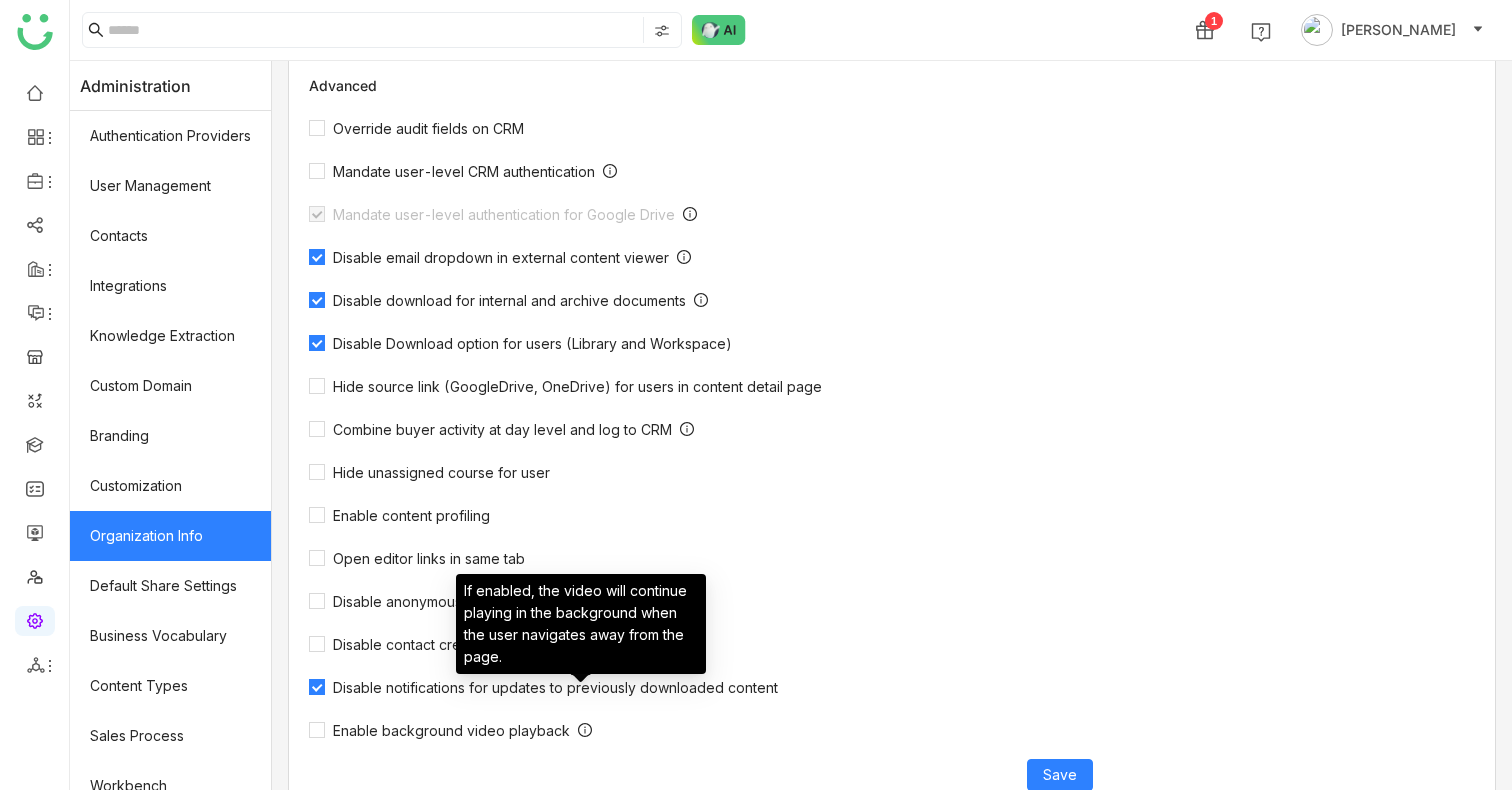 click on "Save" 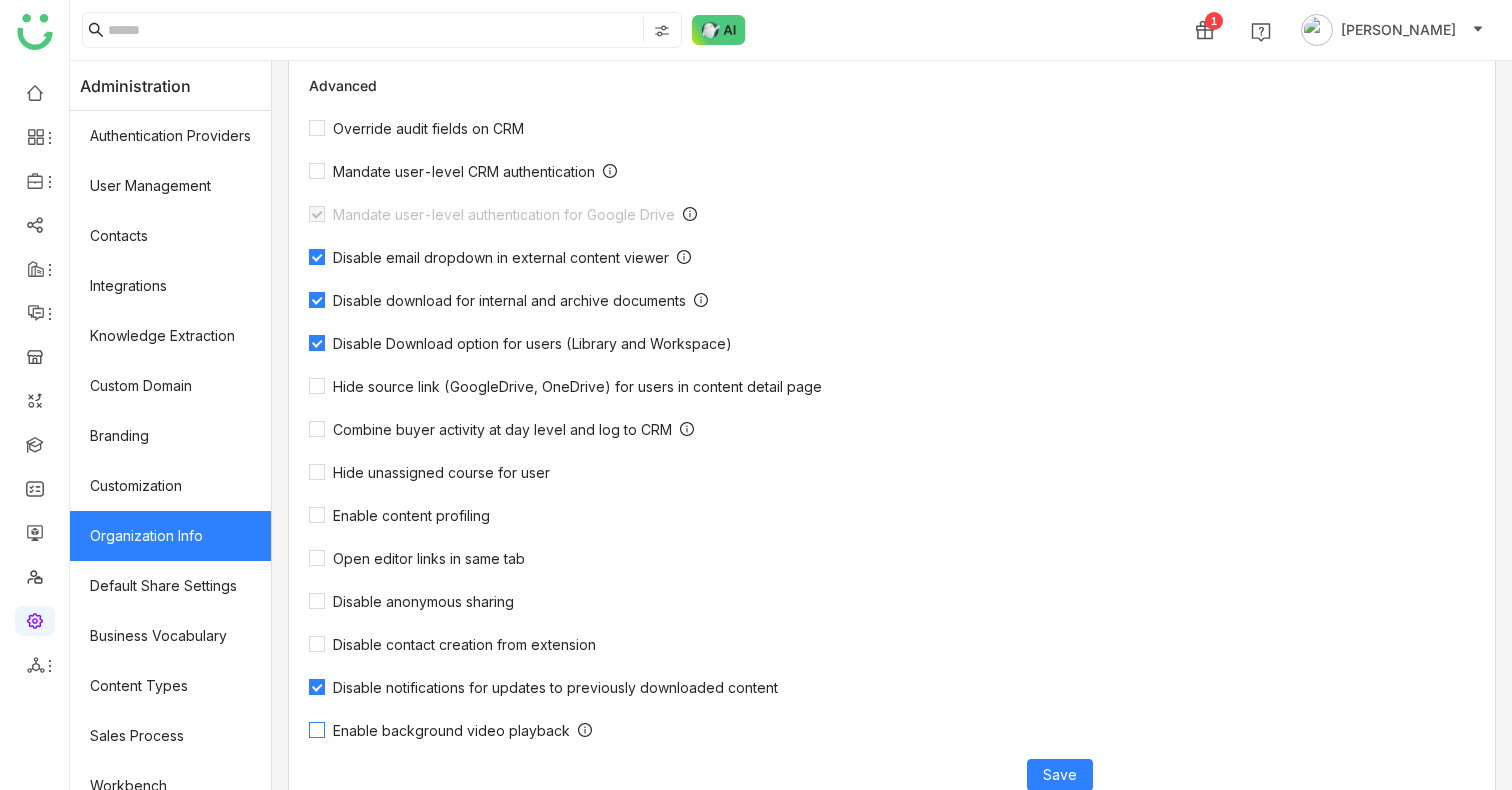 click on "Enable background video playback" 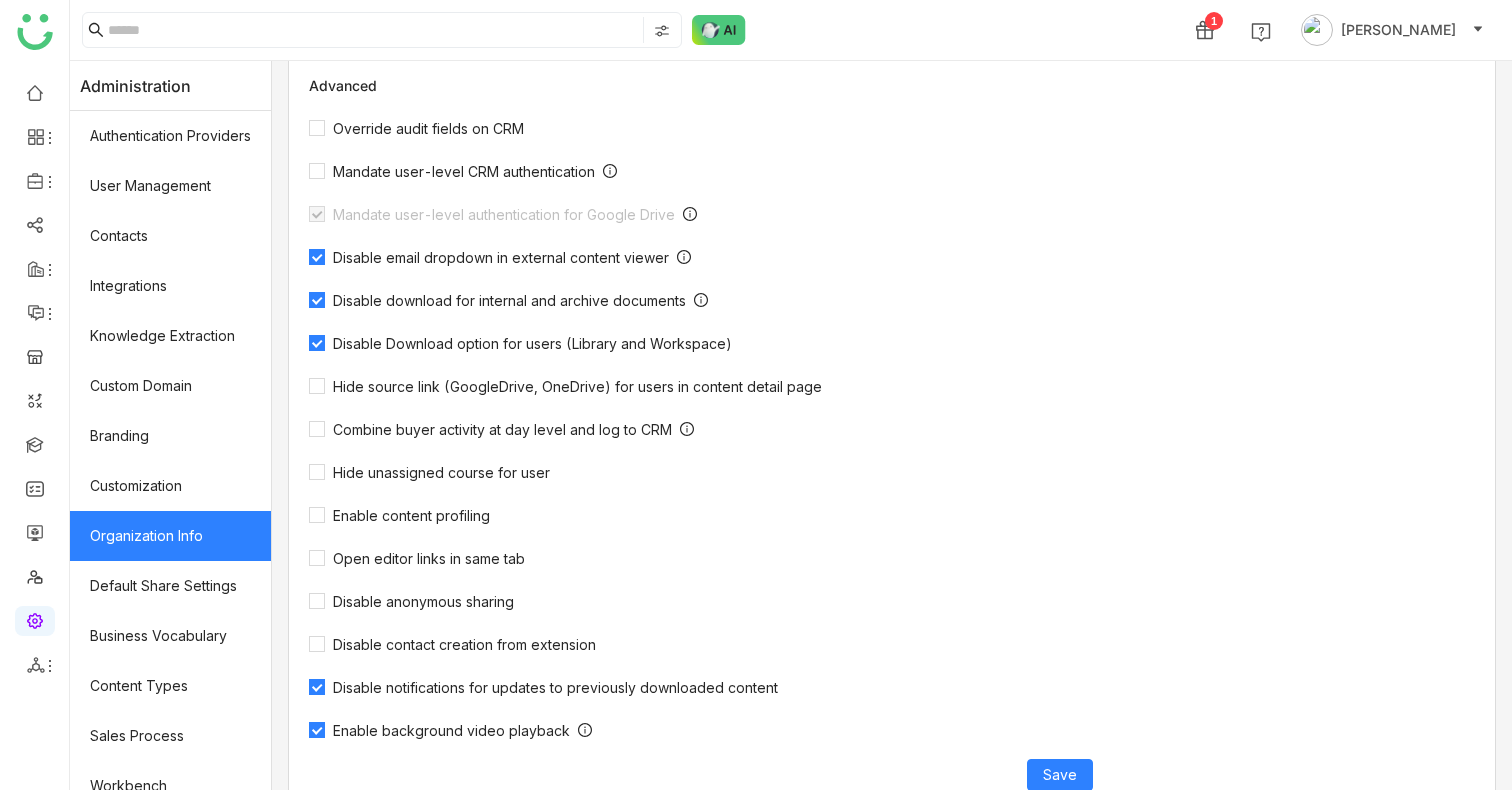 click 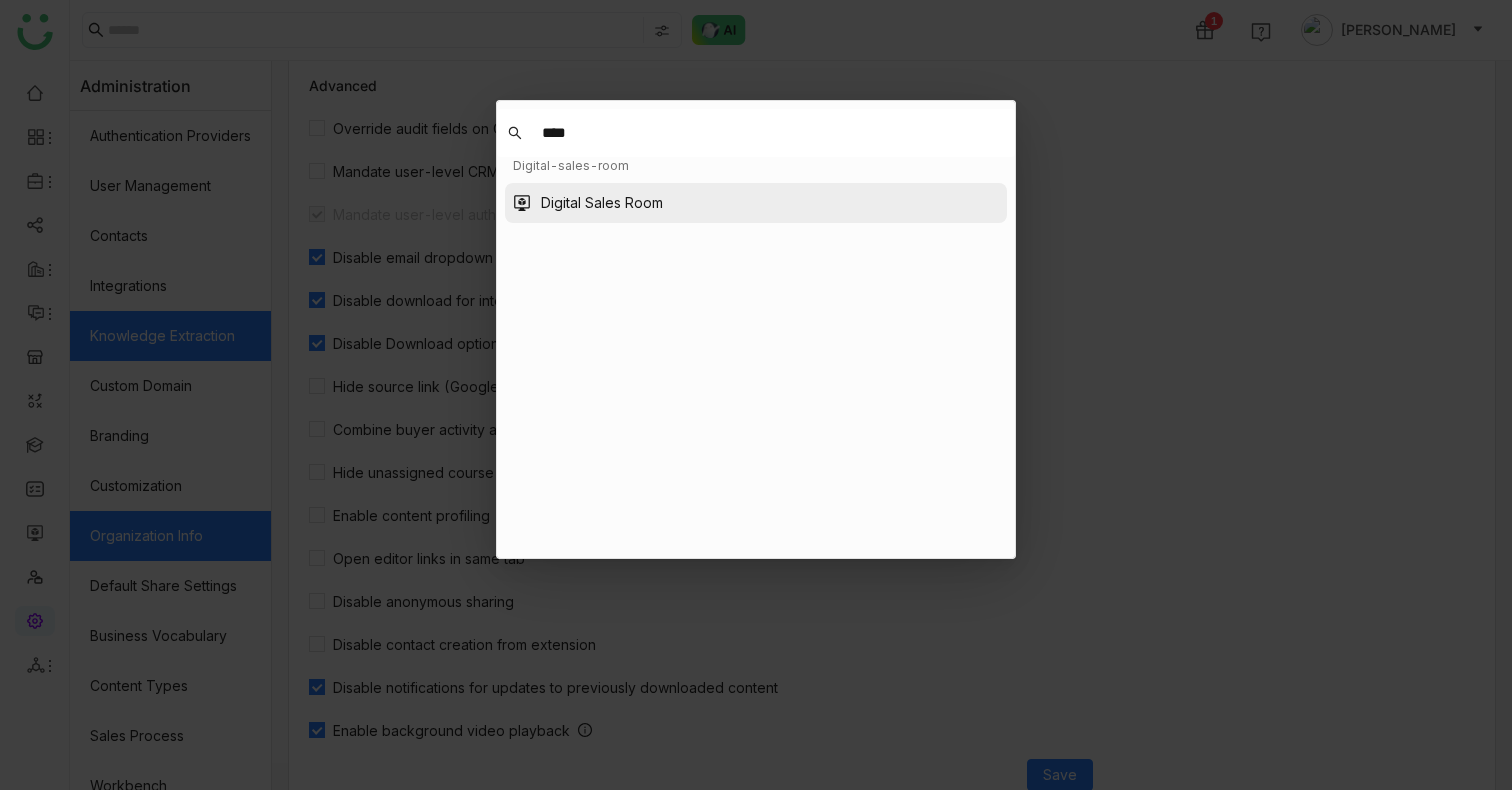 type on "****" 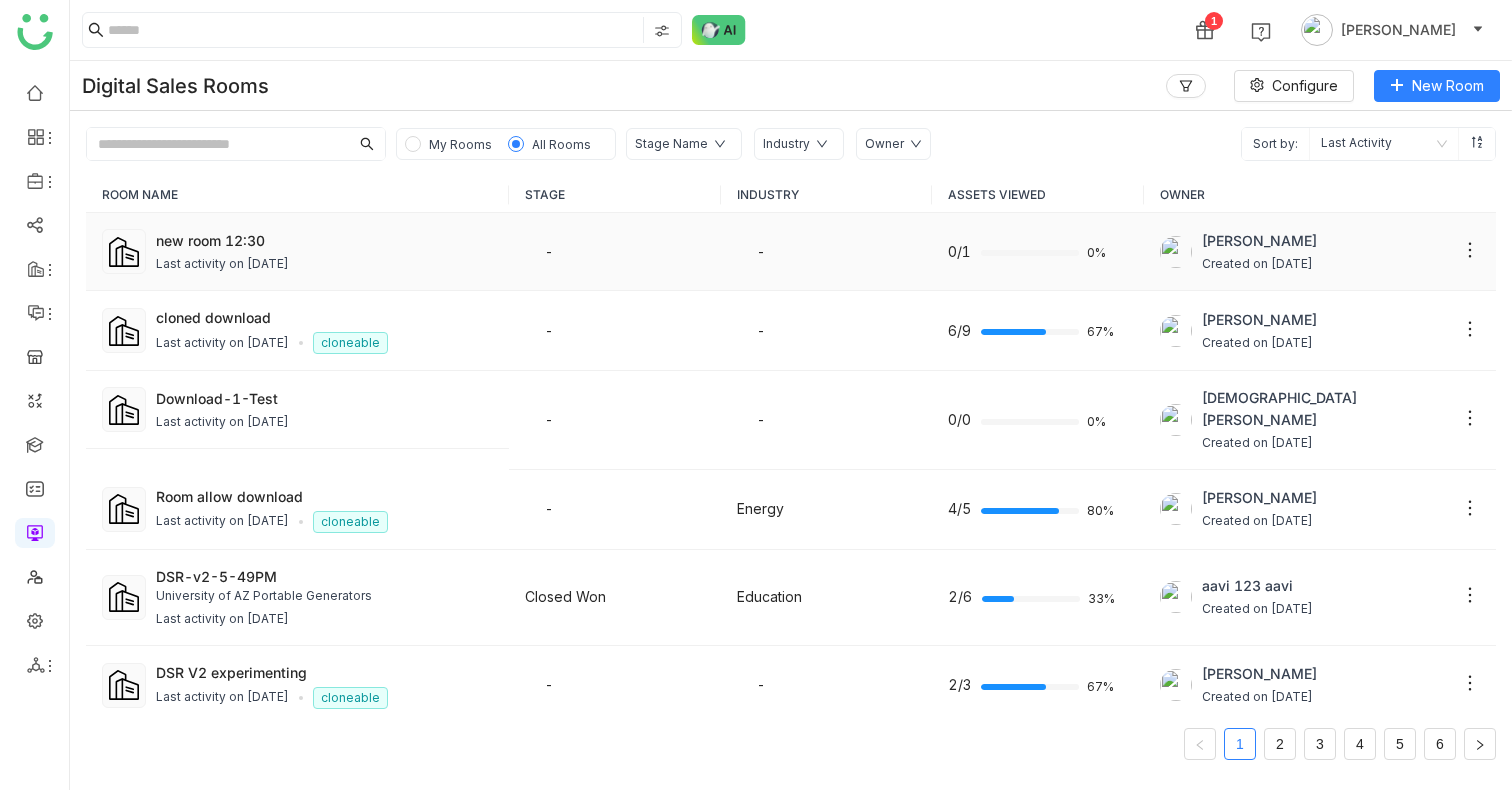 click on "new room 12:30" 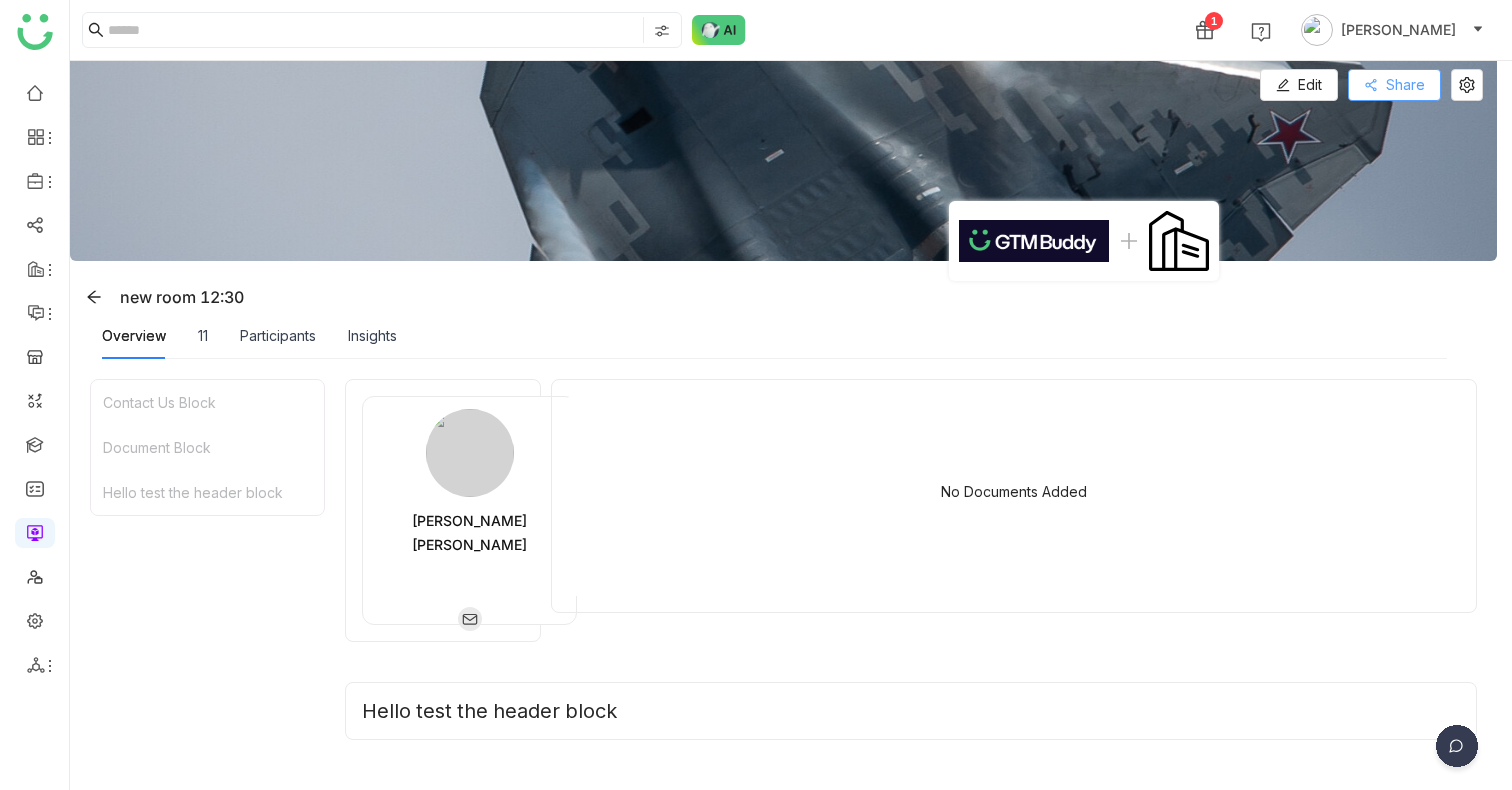 click on "Share" at bounding box center (1405, 85) 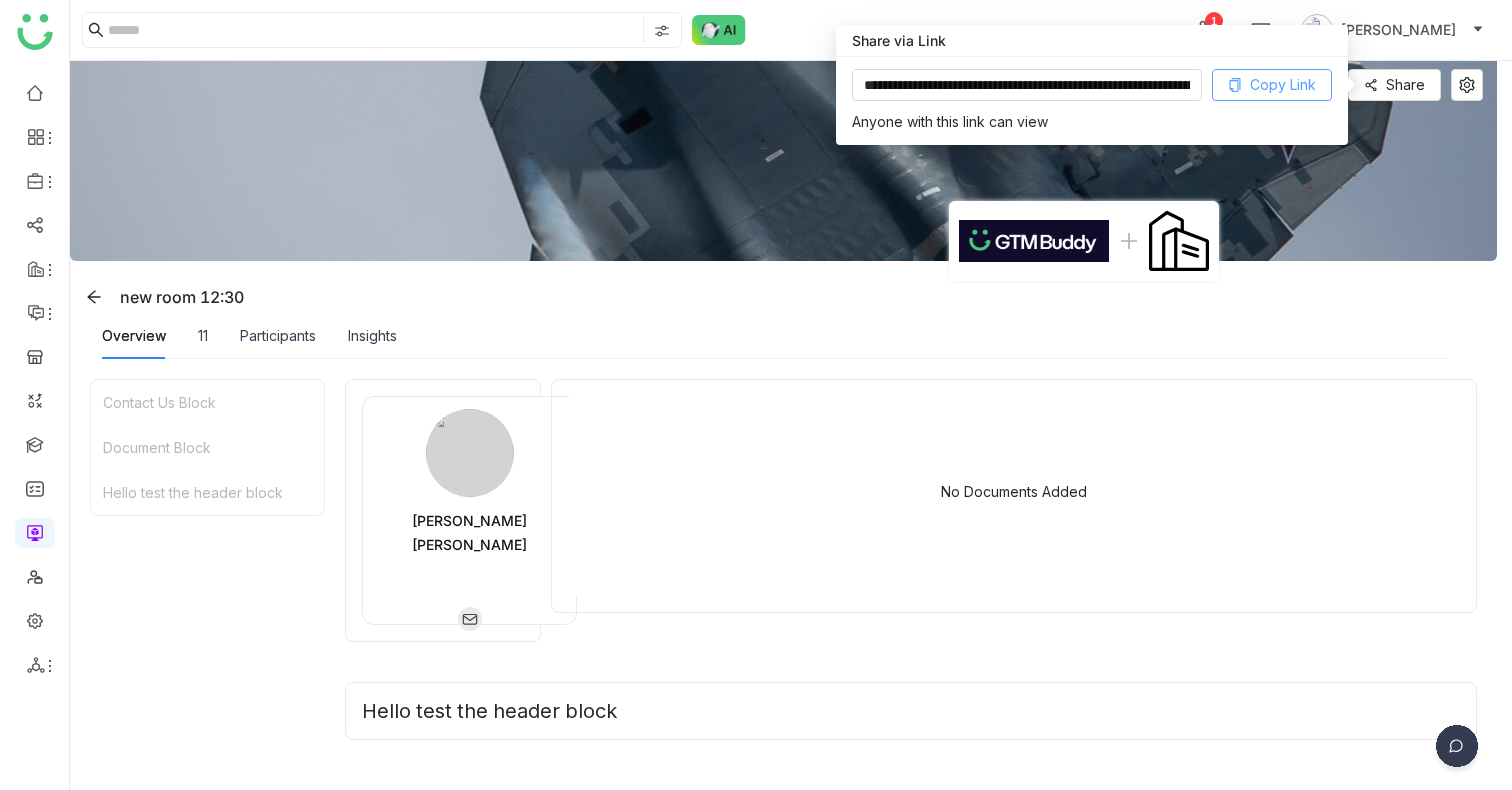 click on "Copy Link" at bounding box center [1272, 85] 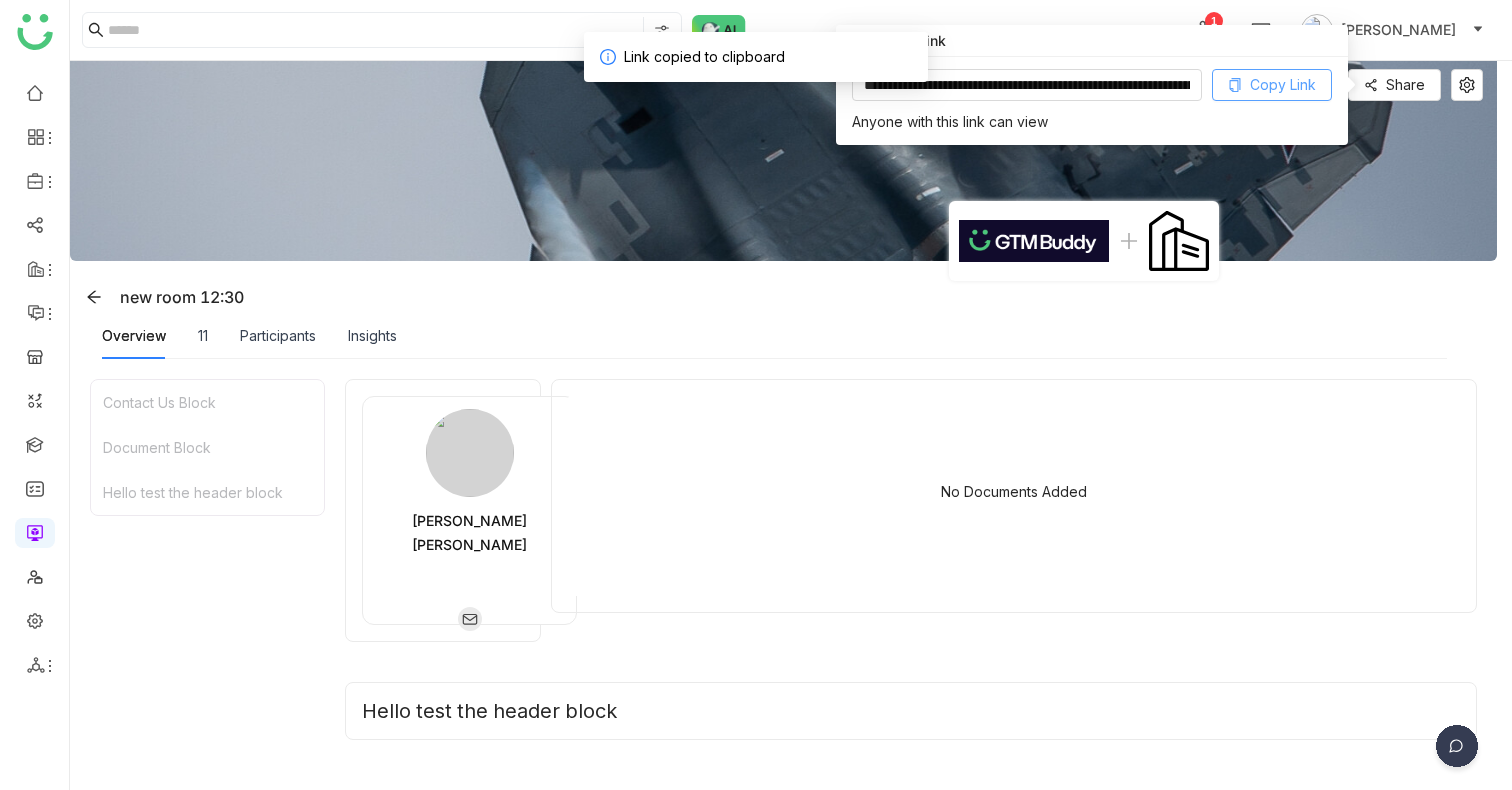type 